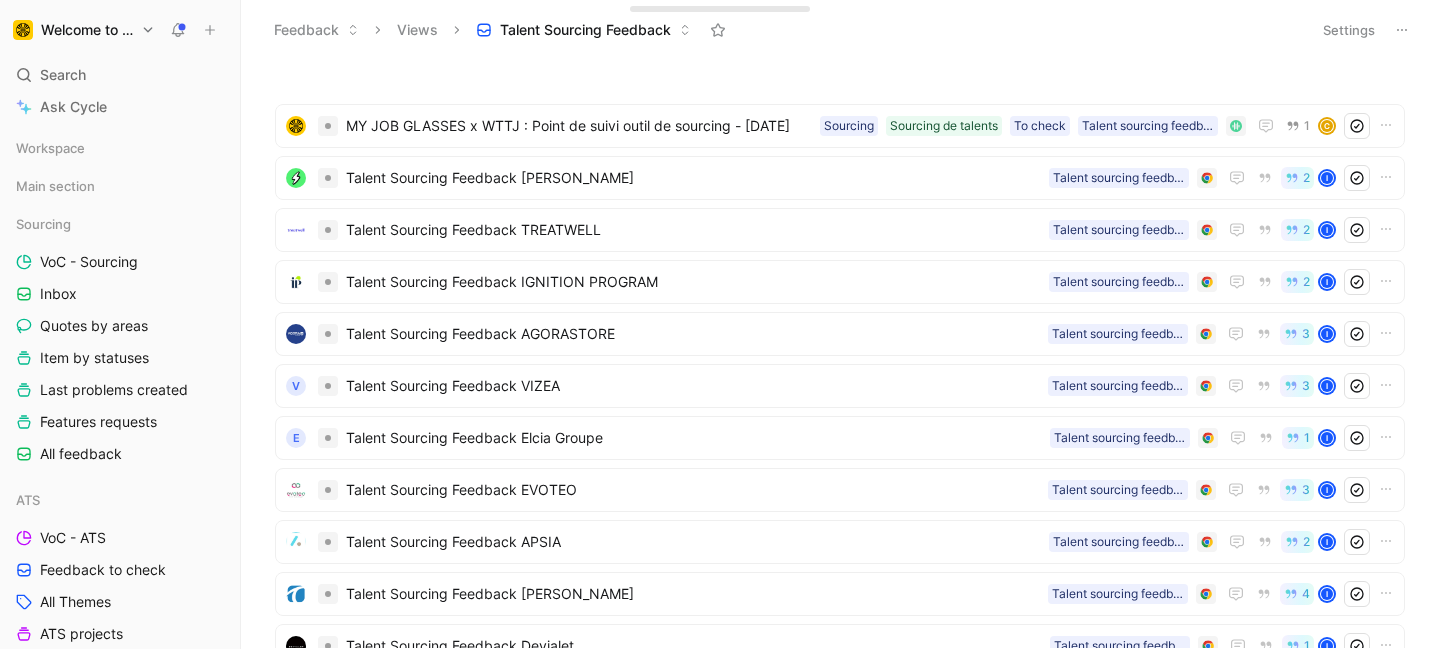 scroll, scrollTop: 0, scrollLeft: 0, axis: both 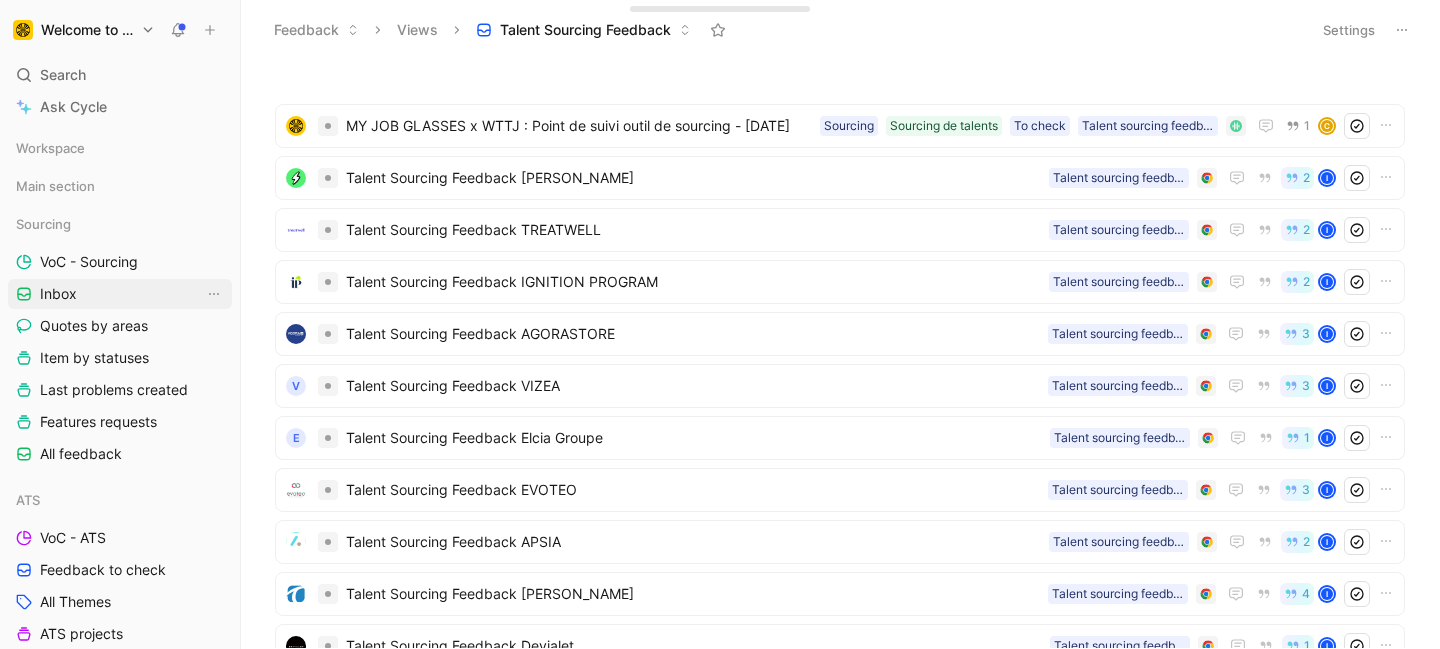click on "Inbox" at bounding box center [120, 294] 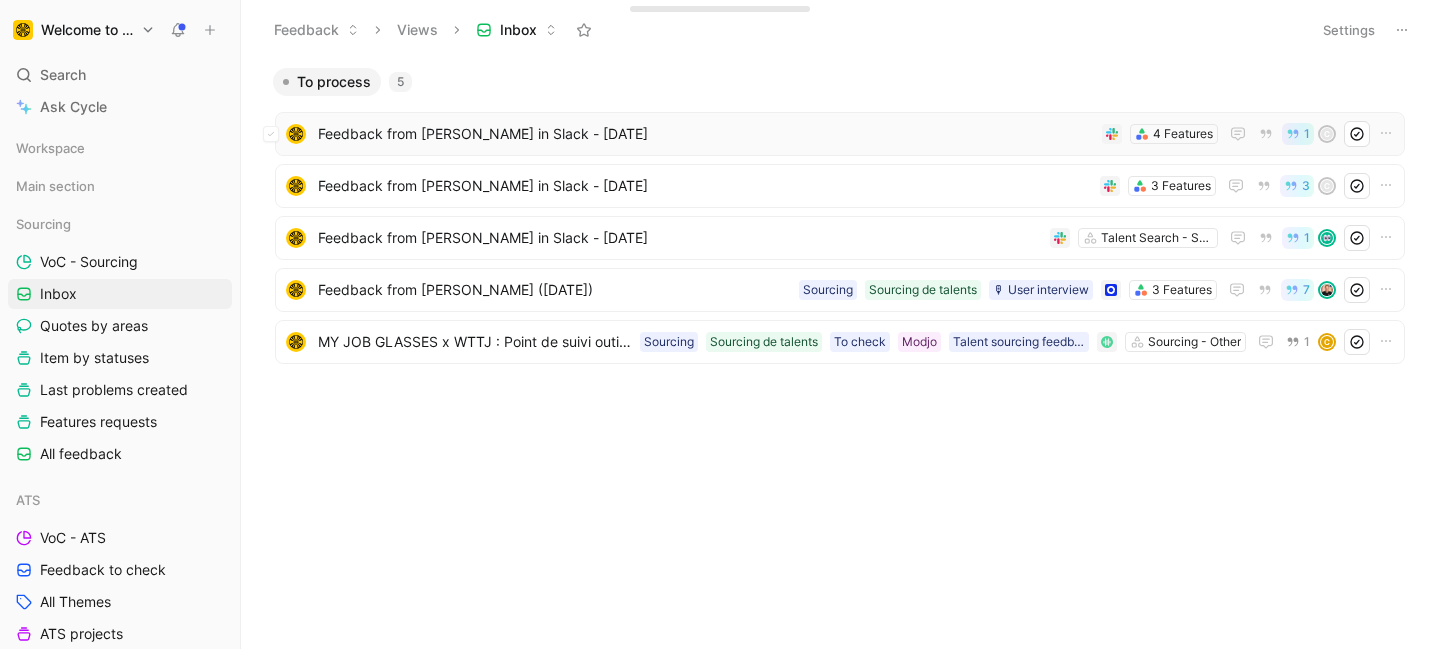 click on "Feedback from Chloe Brossier in Slack - 7/22/2025 4 Features 1 c" at bounding box center [840, 134] 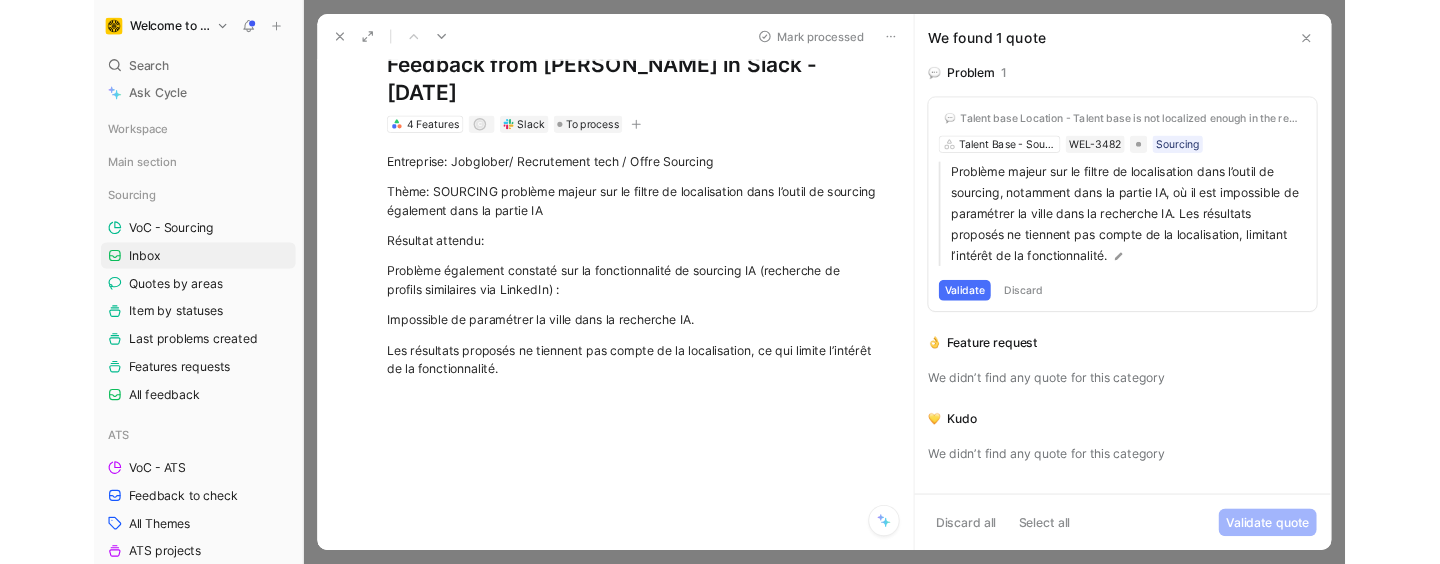scroll, scrollTop: 68, scrollLeft: 0, axis: vertical 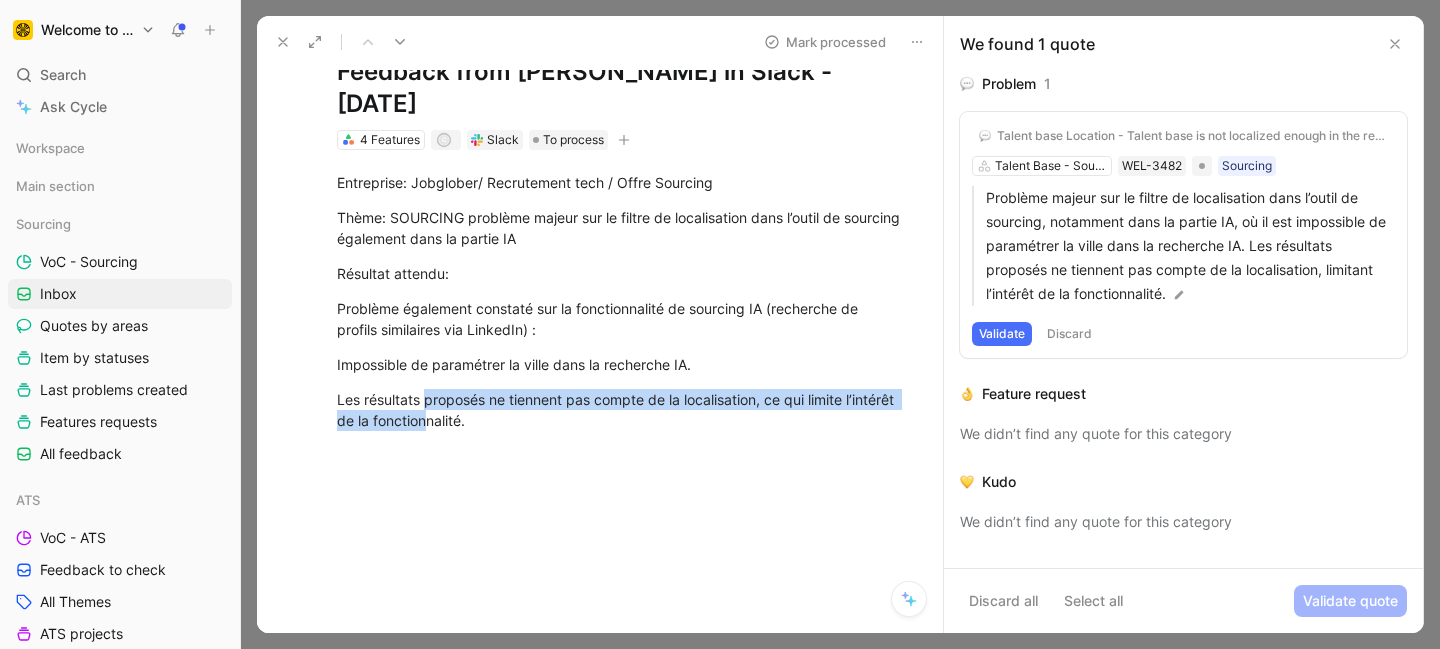 drag, startPoint x: 426, startPoint y: 391, endPoint x: 426, endPoint y: 426, distance: 35 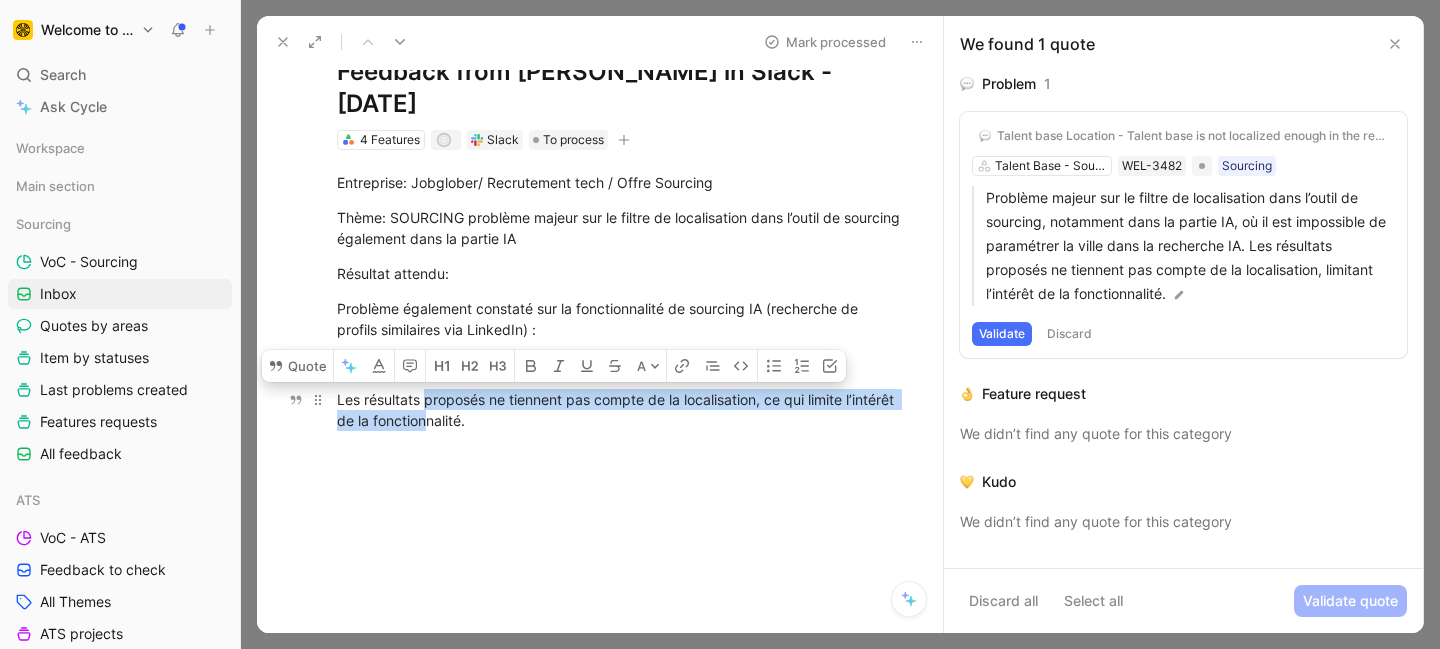 click on "Les résultats proposés ne tiennent pas compte de la localisation, ce qui limite l’intérêt de la fonctionnalité." at bounding box center (621, 410) 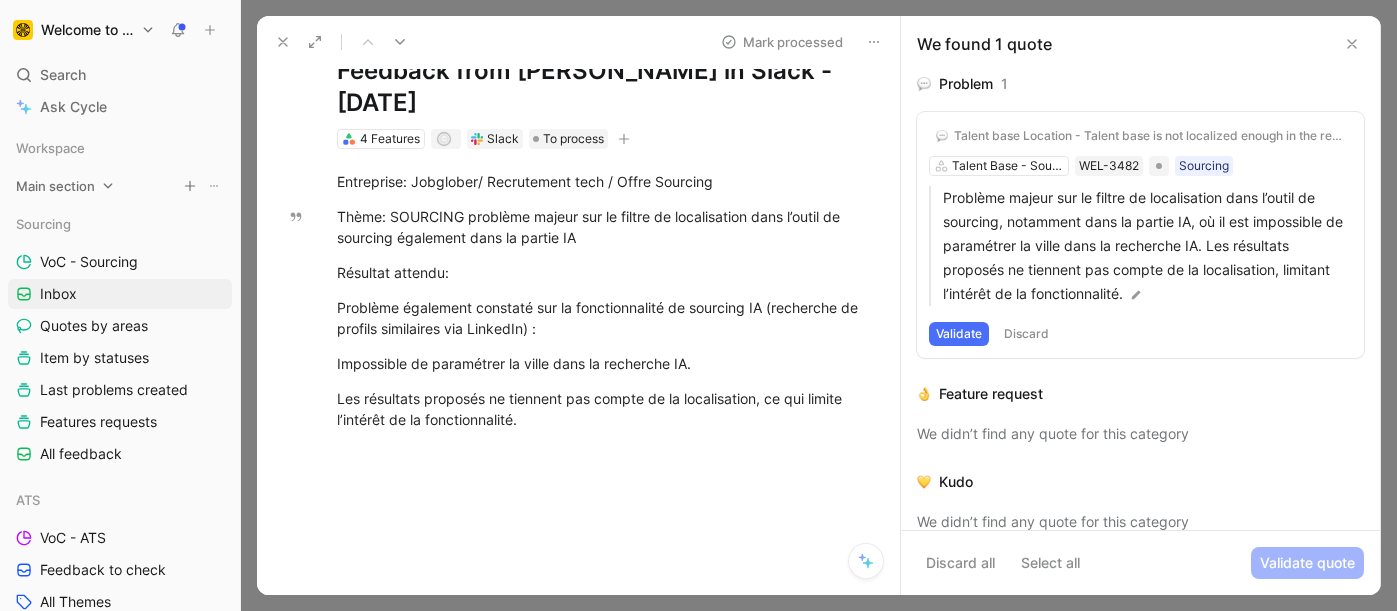 click on "Main section" at bounding box center [55, 186] 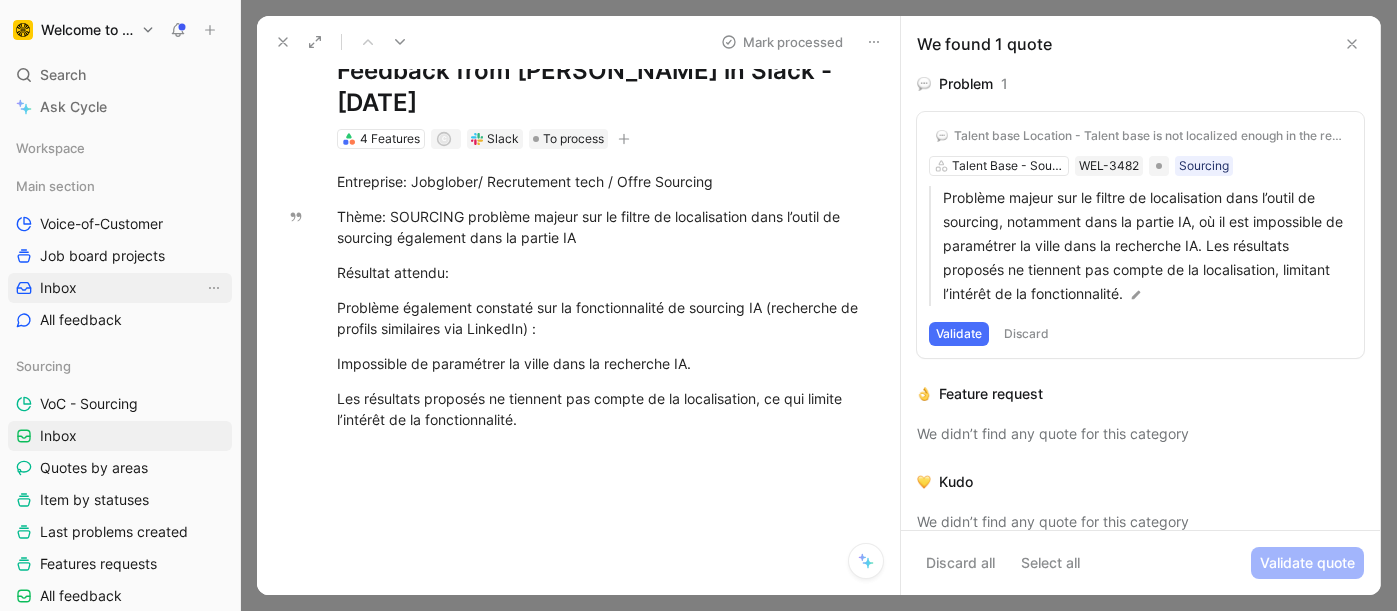 click on "Inbox" at bounding box center [120, 288] 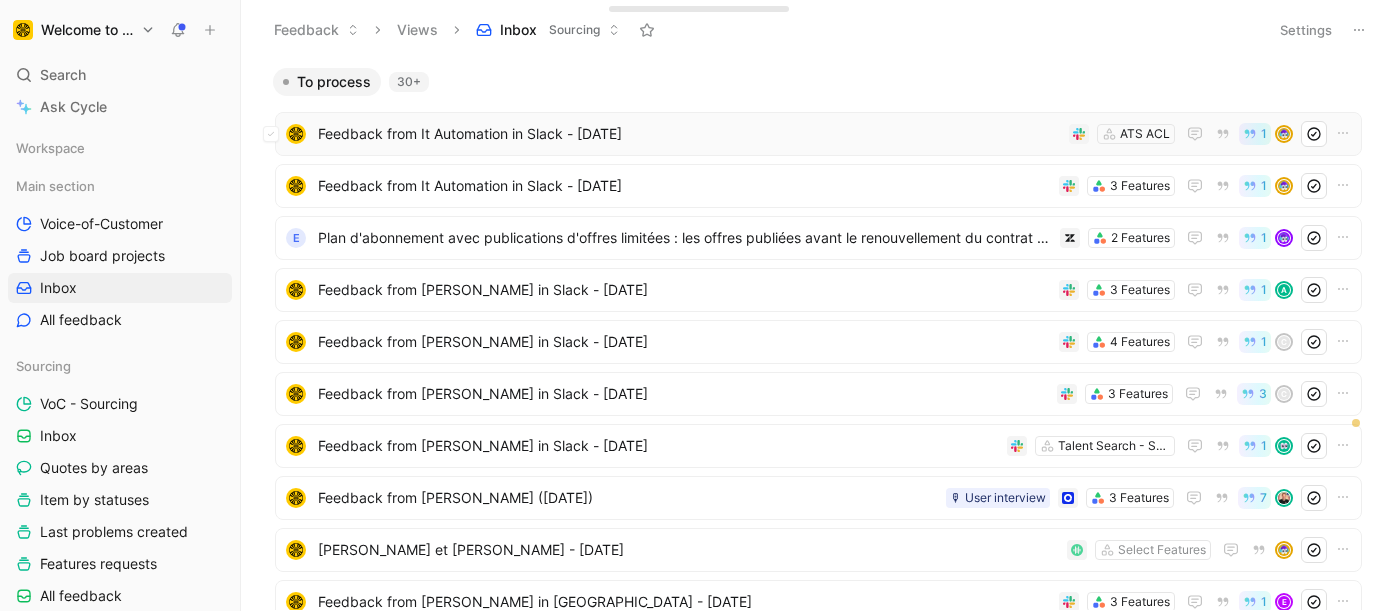 click on "Feedback from It Automation in Slack - [DATE]" at bounding box center [689, 134] 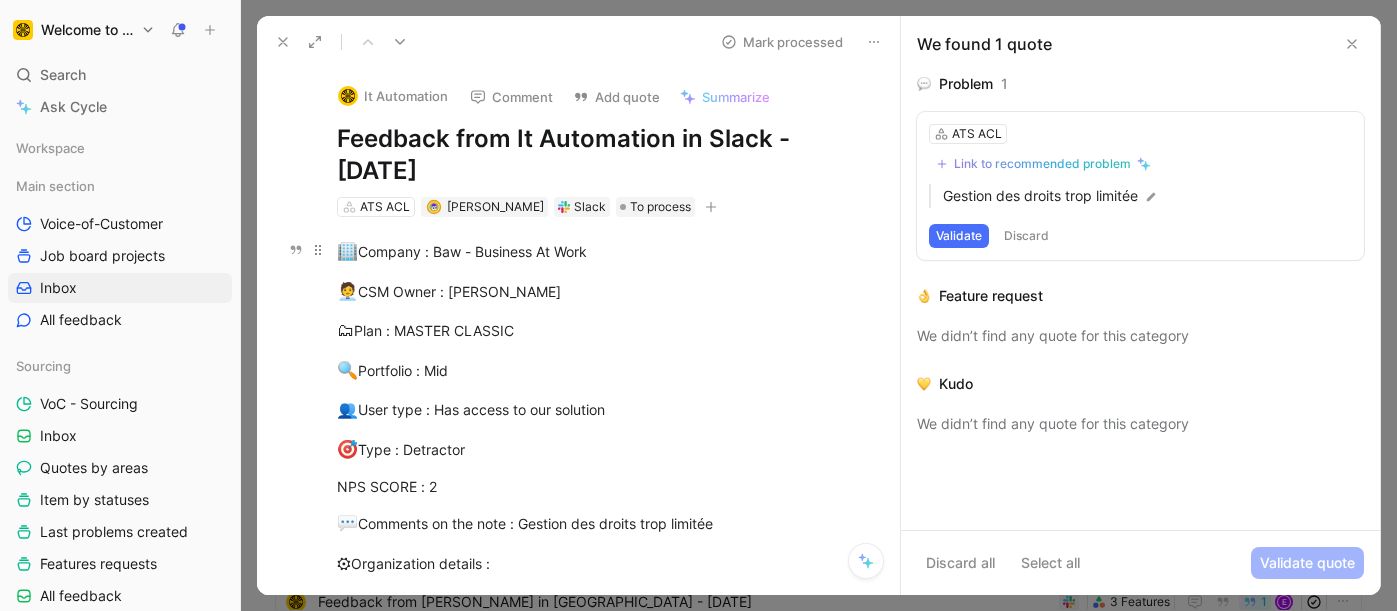 drag, startPoint x: 478, startPoint y: 261, endPoint x: 576, endPoint y: 260, distance: 98.005104 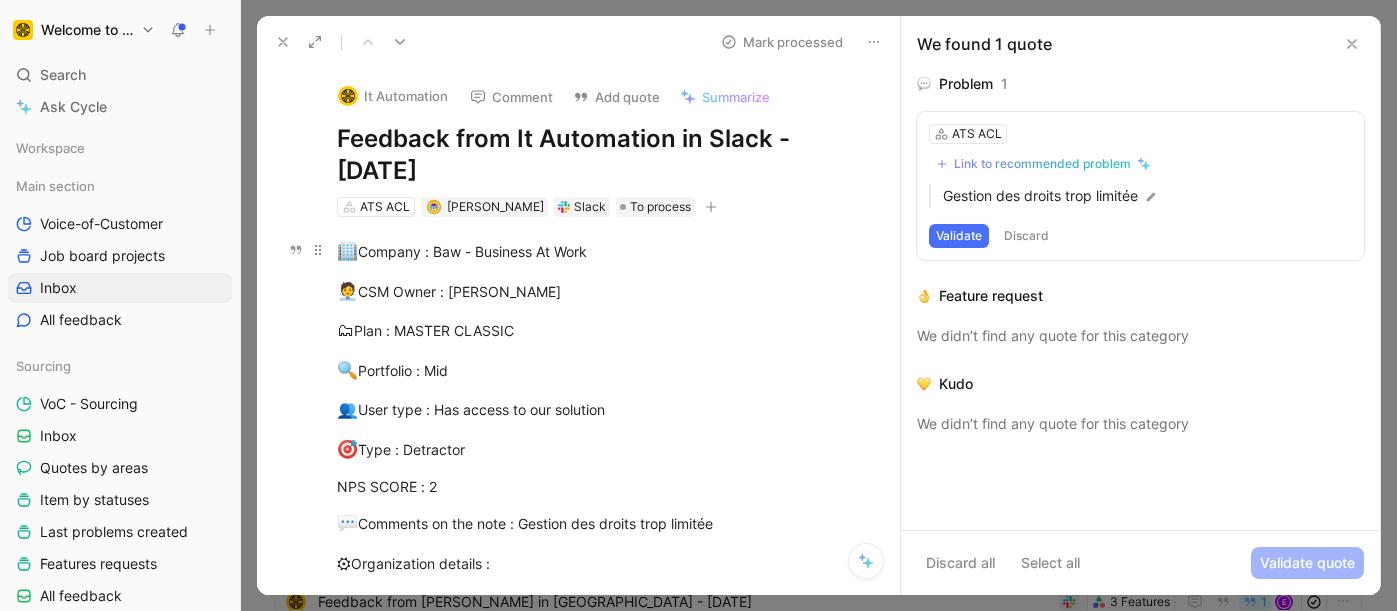 click on "🏢  Company : Baw - Business At Work" at bounding box center (599, 252) 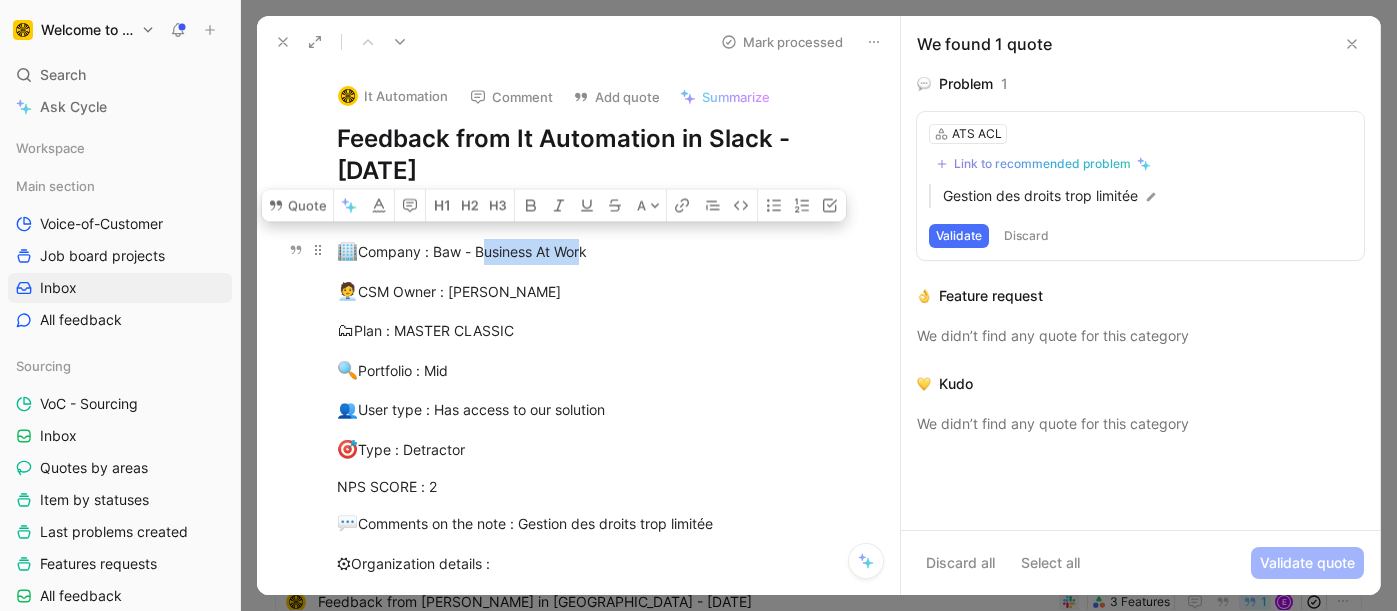click on "🏢  Company : Baw - Business At Work" at bounding box center (599, 252) 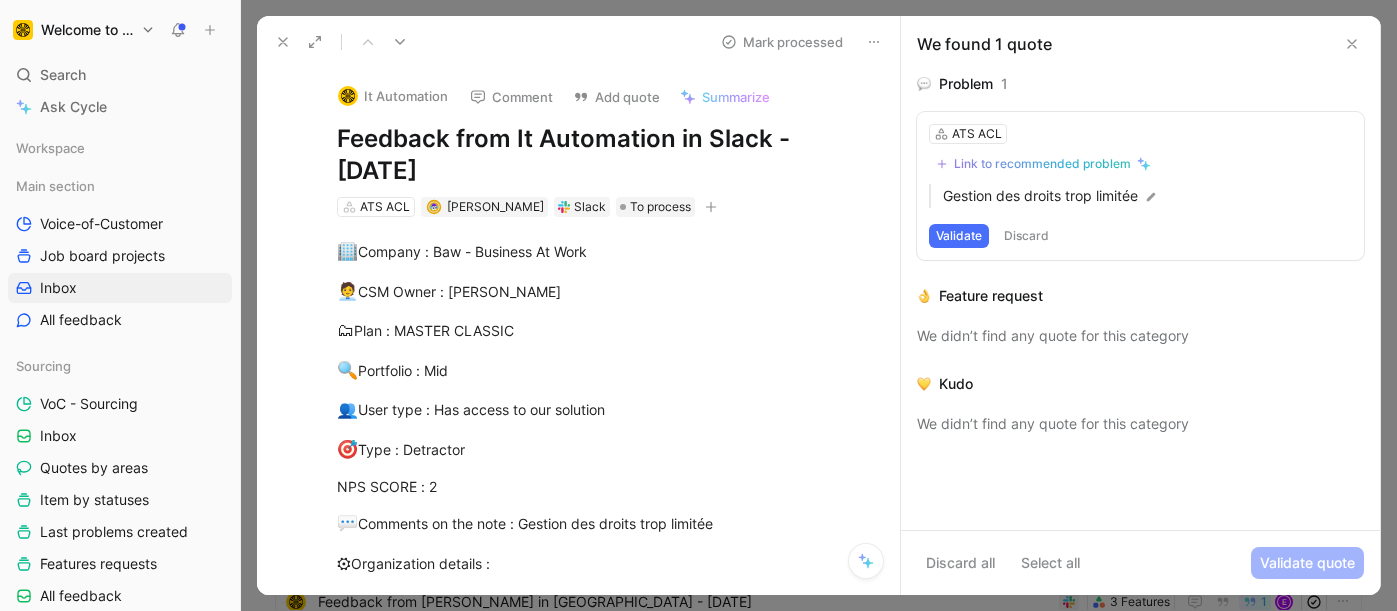 click at bounding box center (1352, 44) 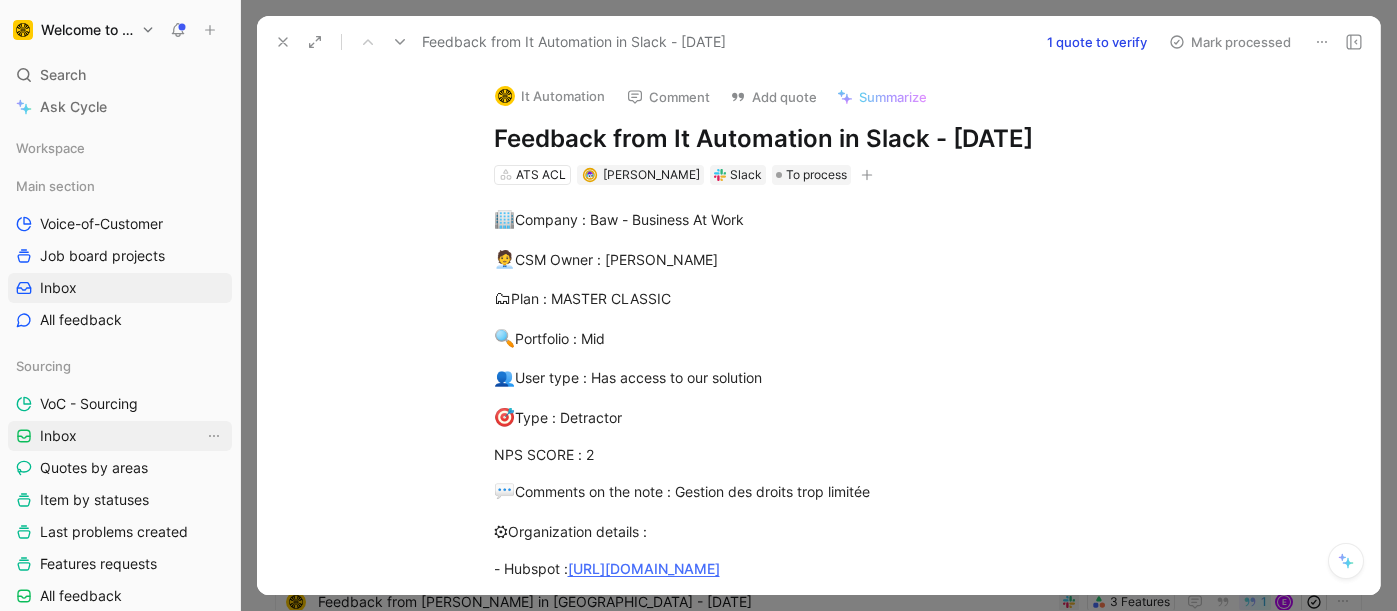 click on "Inbox" at bounding box center [120, 436] 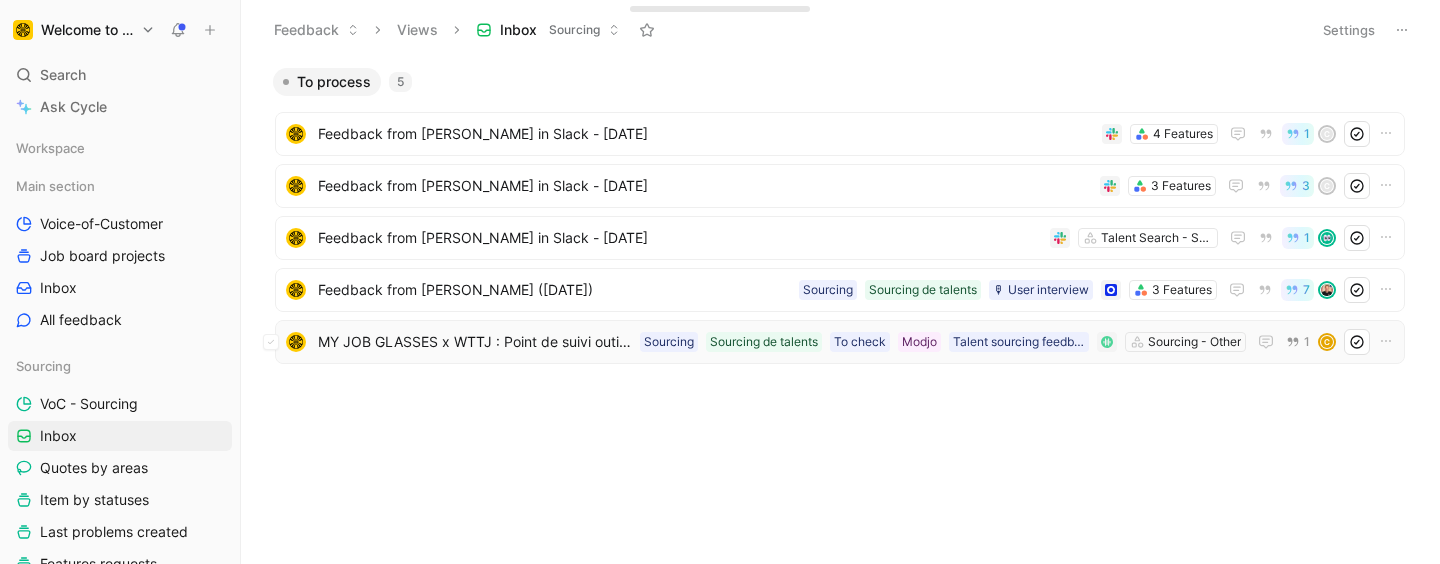 click on "MY JOB GLASSES x WTTJ : Point de suivi outil de sourcing - [DATE]" at bounding box center [475, 342] 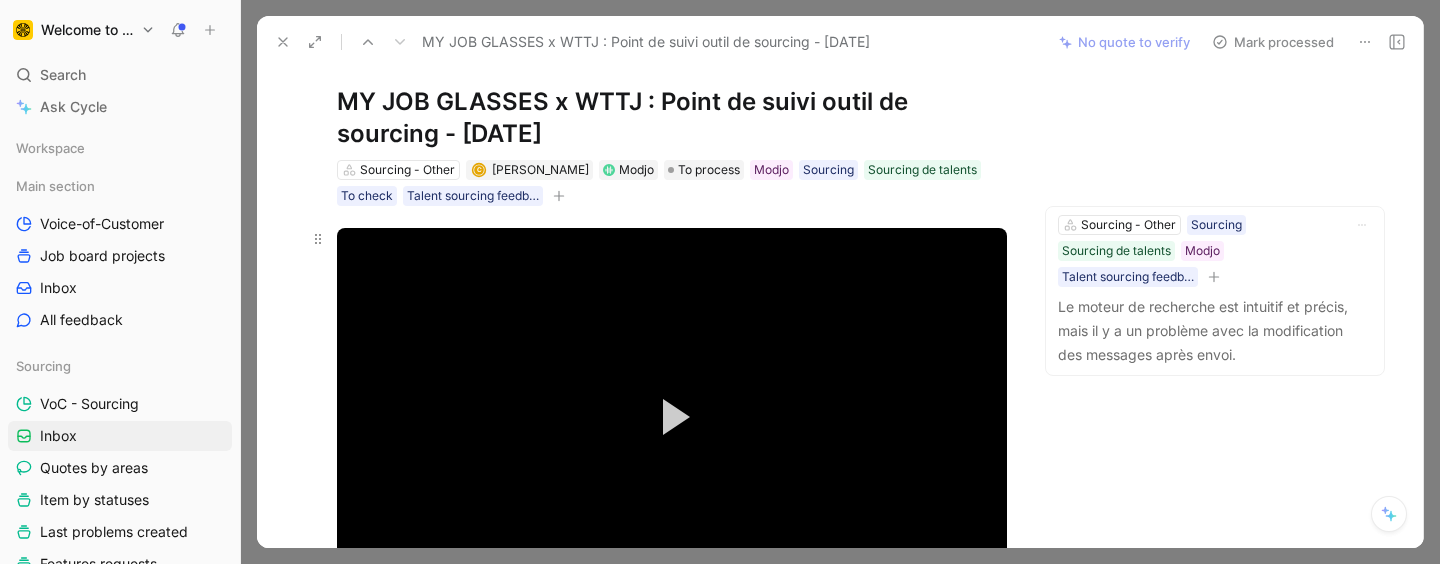 scroll, scrollTop: 0, scrollLeft: 0, axis: both 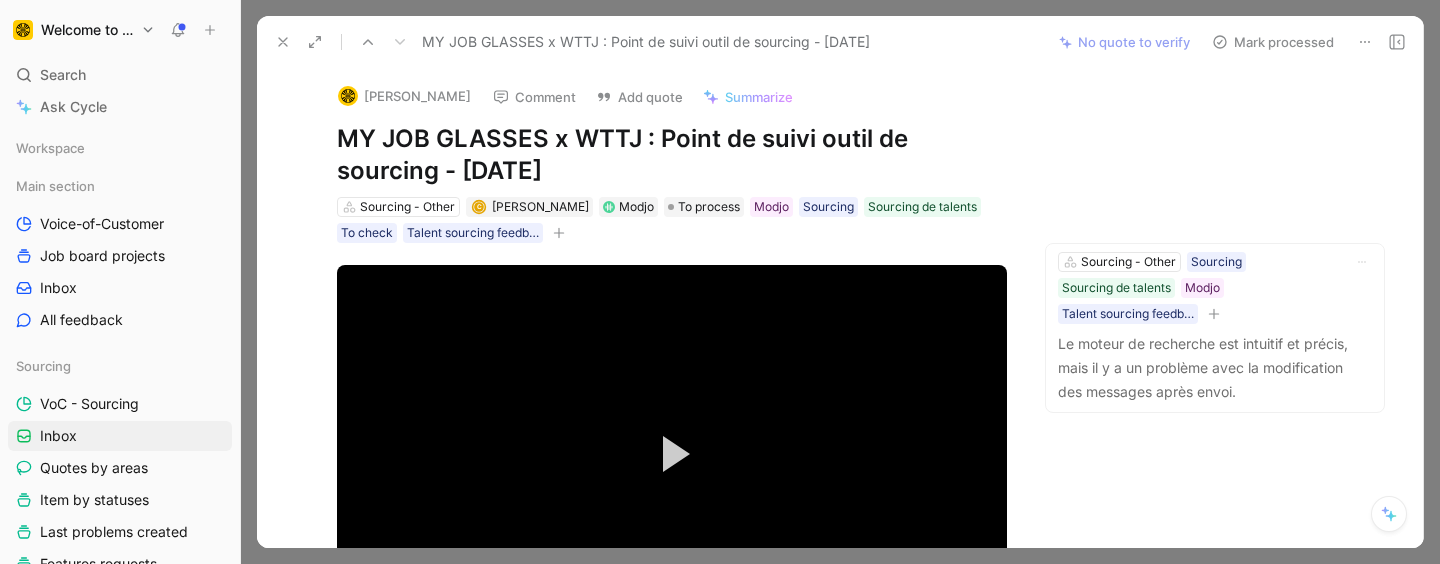 drag, startPoint x: 544, startPoint y: 135, endPoint x: 371, endPoint y: 137, distance: 173.01157 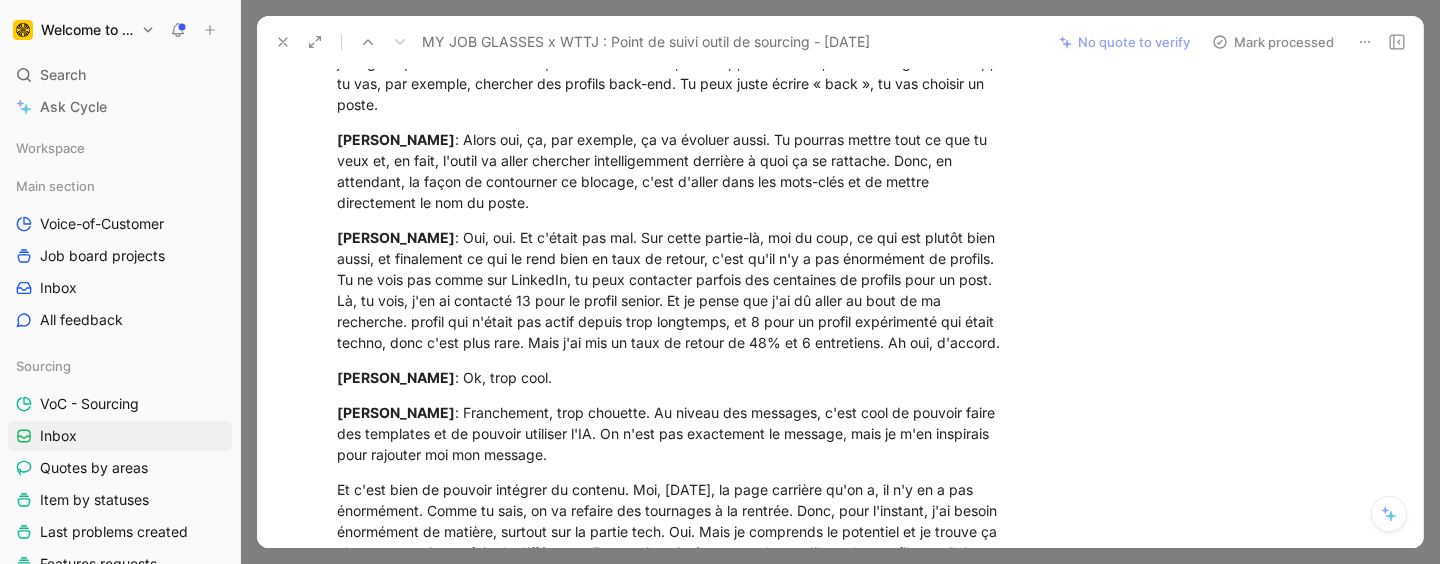 scroll, scrollTop: 1792, scrollLeft: 0, axis: vertical 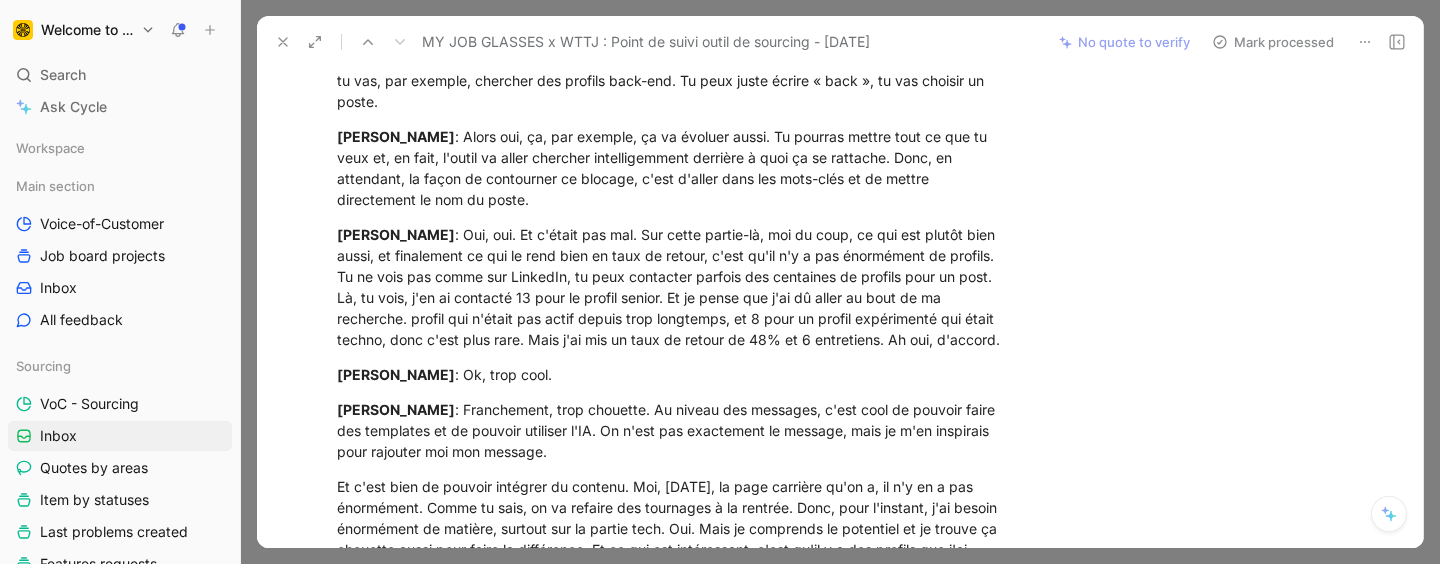 drag, startPoint x: 493, startPoint y: 154, endPoint x: 537, endPoint y: 196, distance: 60.827625 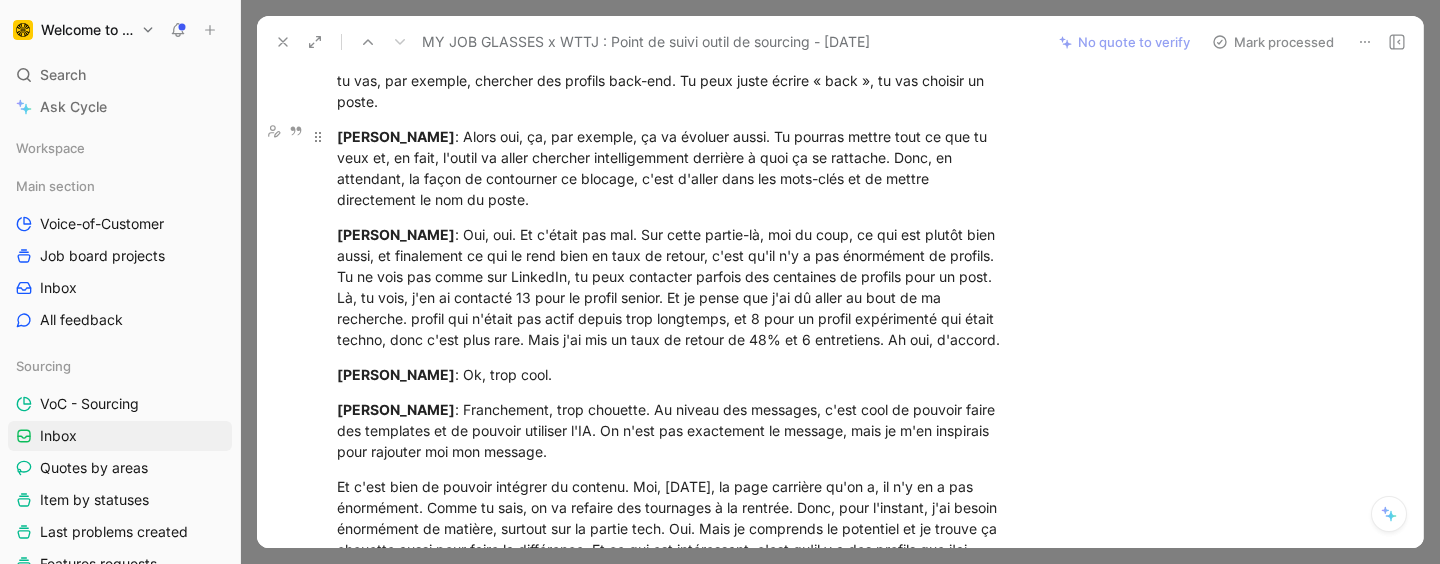 click on "Inès ROUX : Alors oui, ça, par exemple, ça va évoluer aussi. Tu pourras mettre tout ce que tu veux et, en fait, l'outil va aller chercher intelligemment derrière à quoi ça se rattache. Donc, en attendant, la façon de contourner ce blocage, c'est d'aller dans les mots-clés et de mettre directement le nom du poste." at bounding box center (672, 168) 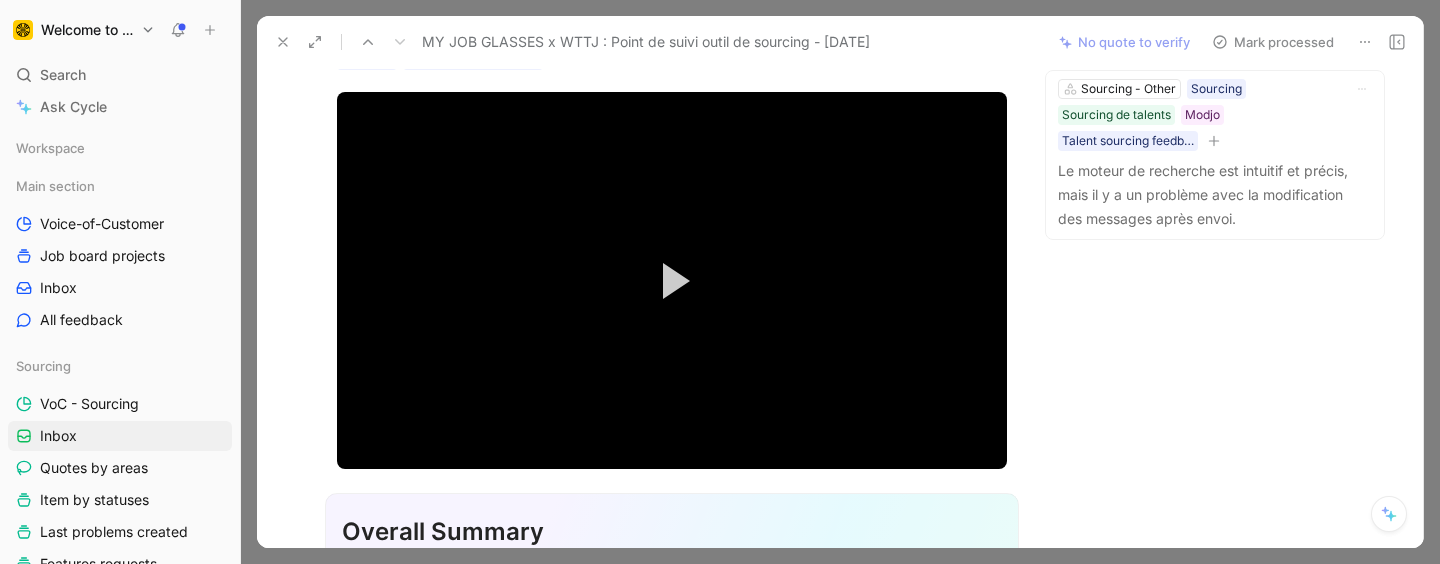 scroll, scrollTop: 195, scrollLeft: 0, axis: vertical 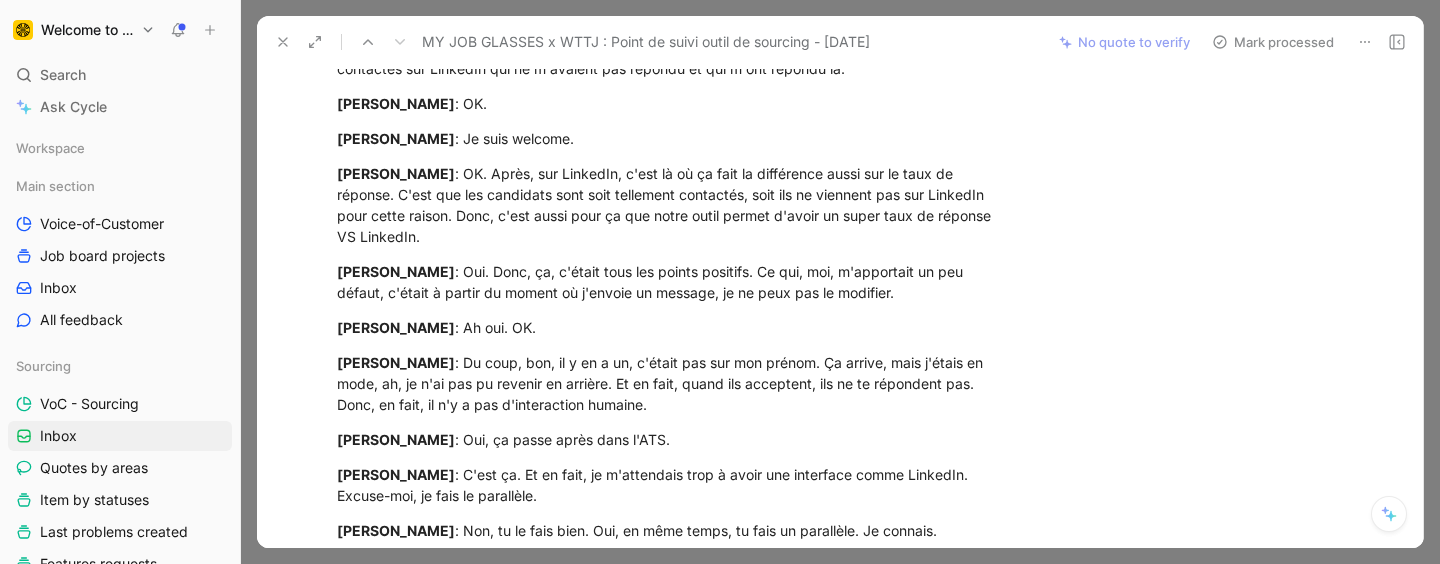 drag, startPoint x: 587, startPoint y: 221, endPoint x: 636, endPoint y: 428, distance: 212.72047 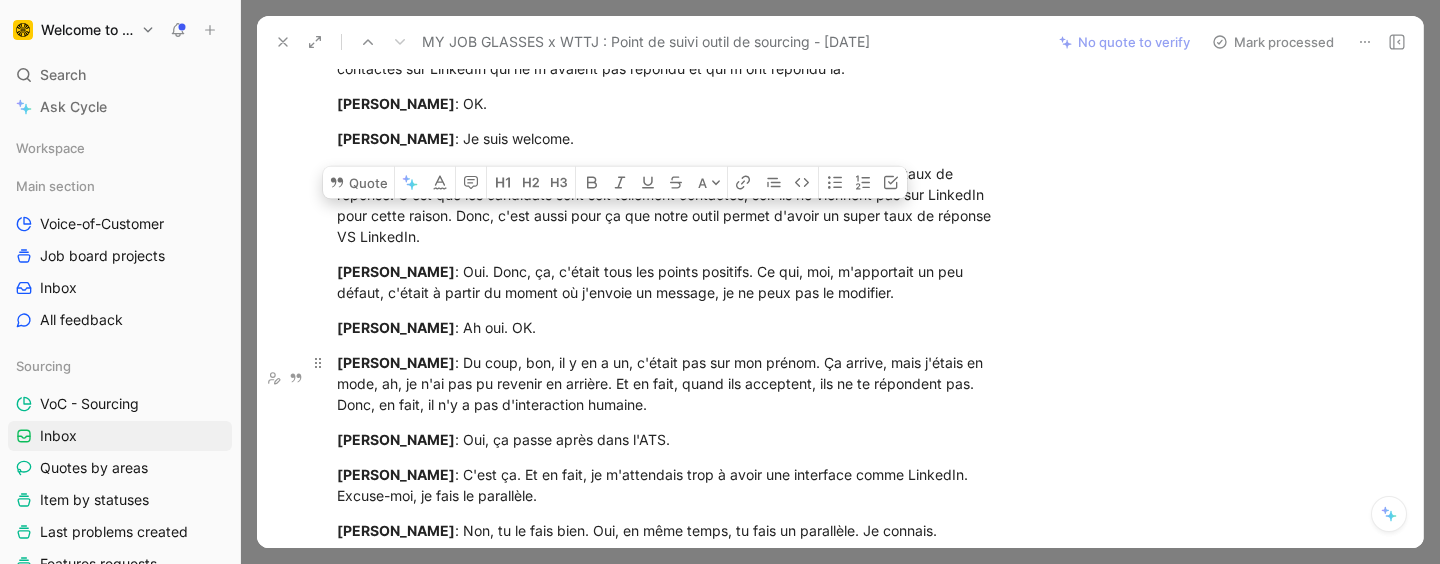 click on "Typhaine Bigot : Du coup, bon, il y en a un, c'était pas sur mon prénom. Ça arrive, mais j'étais en mode, ah, je n'ai pas pu revenir en arrière. Et en fait, quand ils acceptent, ils ne te répondent pas. Donc, en fait, il n'y a pas d'interaction humaine." at bounding box center [672, 383] 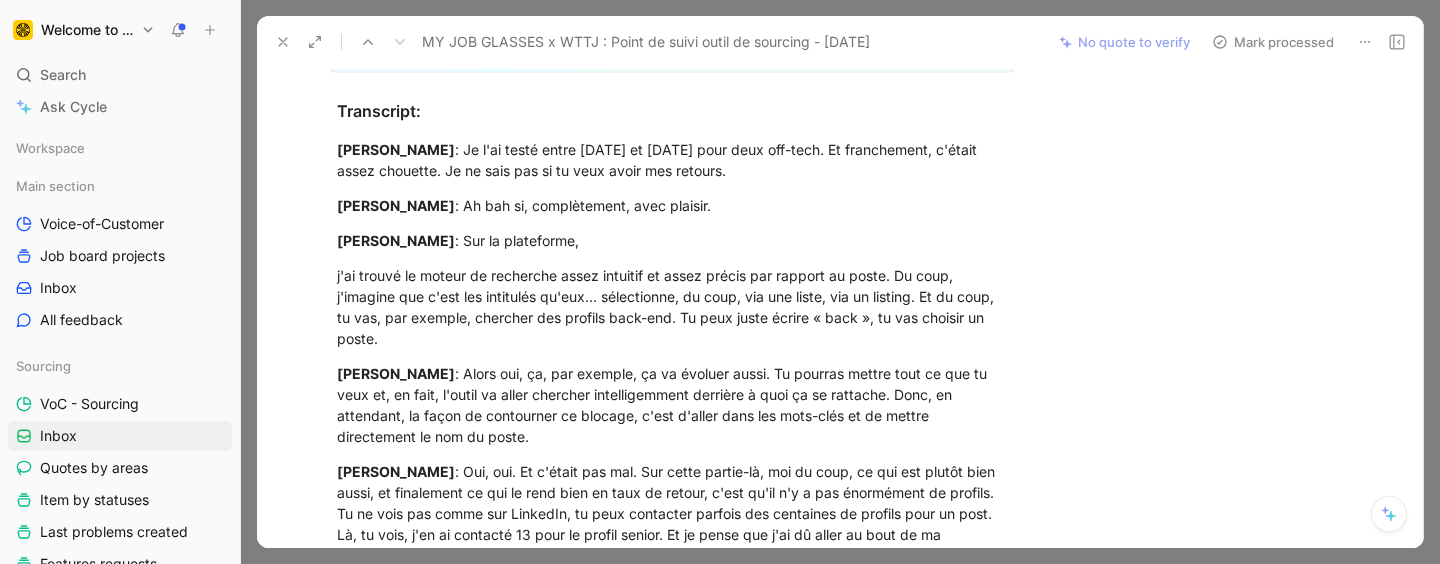 scroll, scrollTop: 1583, scrollLeft: 0, axis: vertical 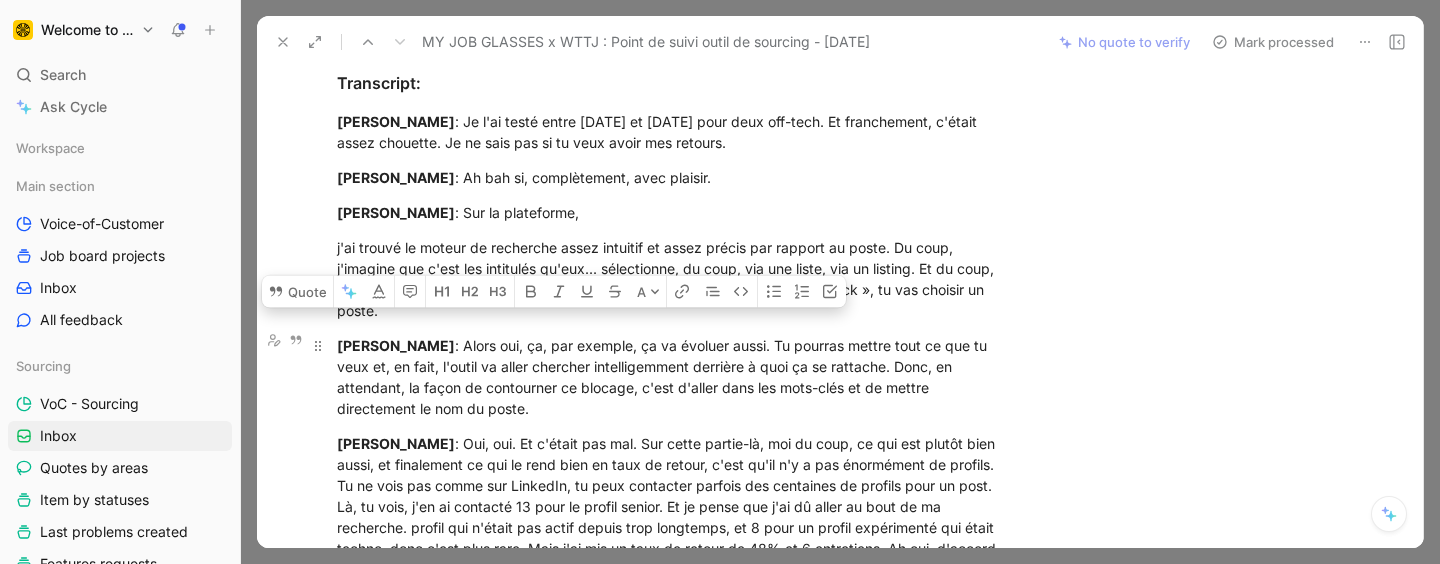 drag, startPoint x: 562, startPoint y: 399, endPoint x: 334, endPoint y: 328, distance: 238.79907 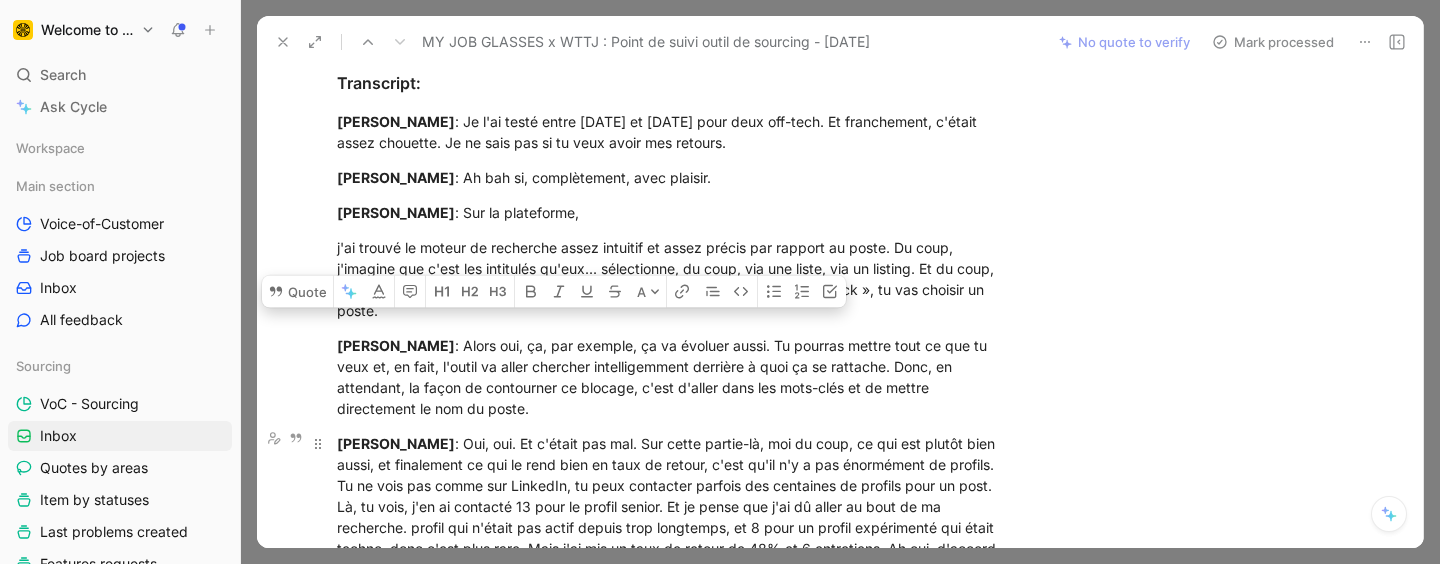 click on "Typhaine Bigot : Oui, oui. Et c'était pas mal. Sur cette partie-là, moi du coup, ce qui est plutôt bien aussi, et finalement ce qui le rend bien en taux de retour, c'est qu'il n'y a pas énormément de profils. Tu ne vois pas comme sur LinkedIn, tu peux contacter parfois des centaines de profils pour un post. Là, tu vois, j'en ai contacté 13 pour le profil senior. Et je pense que j'ai dû aller au bout de ma recherche. profil qui n'était pas actif depuis trop longtemps, et 8 pour un profil expérimenté qui était techno, donc c'est plus rare. Mais j'ai mis un taux de retour de 48% et 6 entretiens. Ah oui, d'accord." at bounding box center [672, 496] 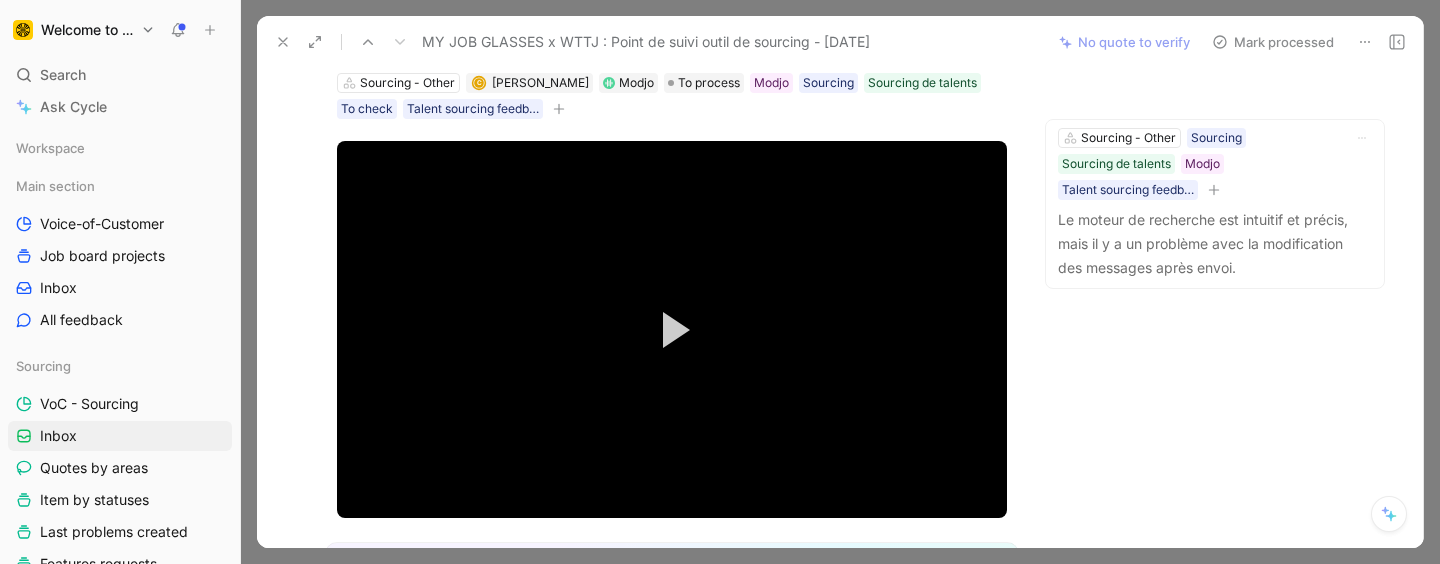 scroll, scrollTop: 0, scrollLeft: 0, axis: both 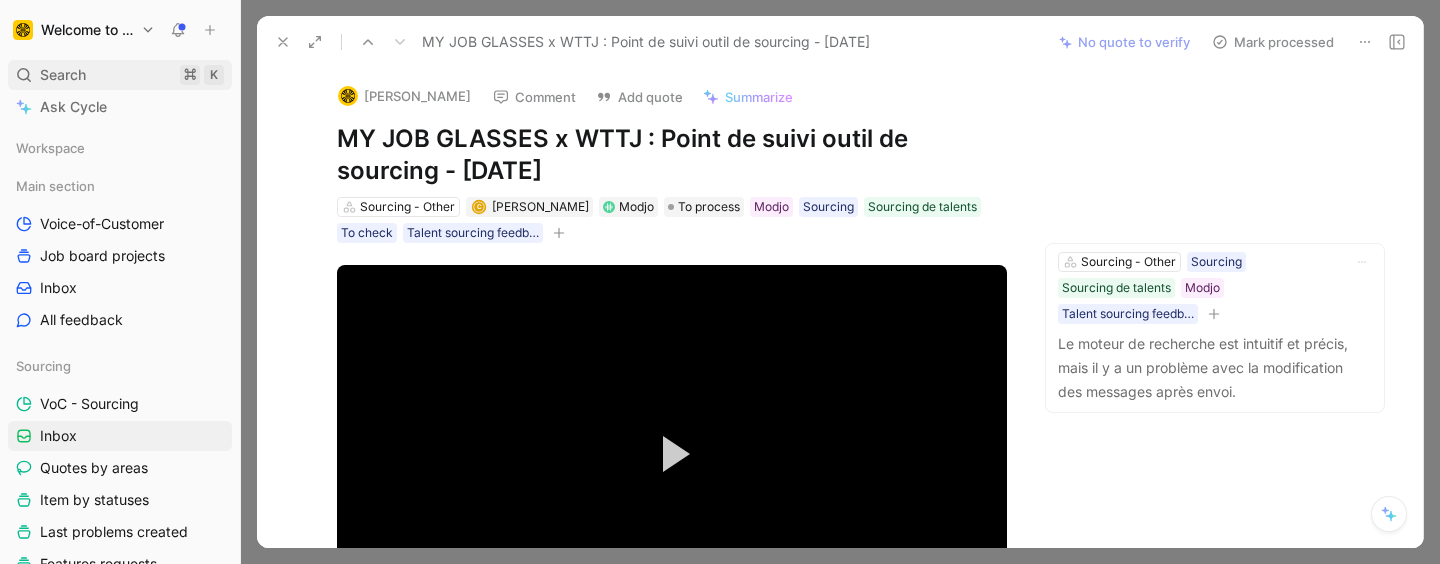 click on "Search" at bounding box center [63, 75] 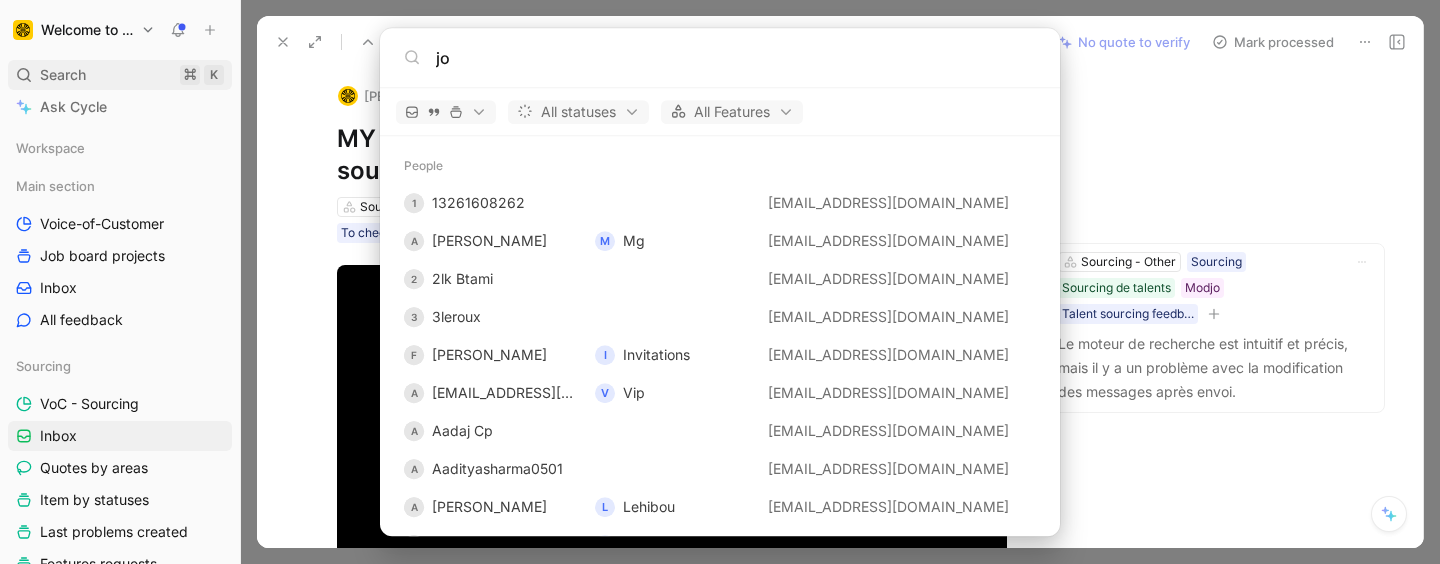 type on "j" 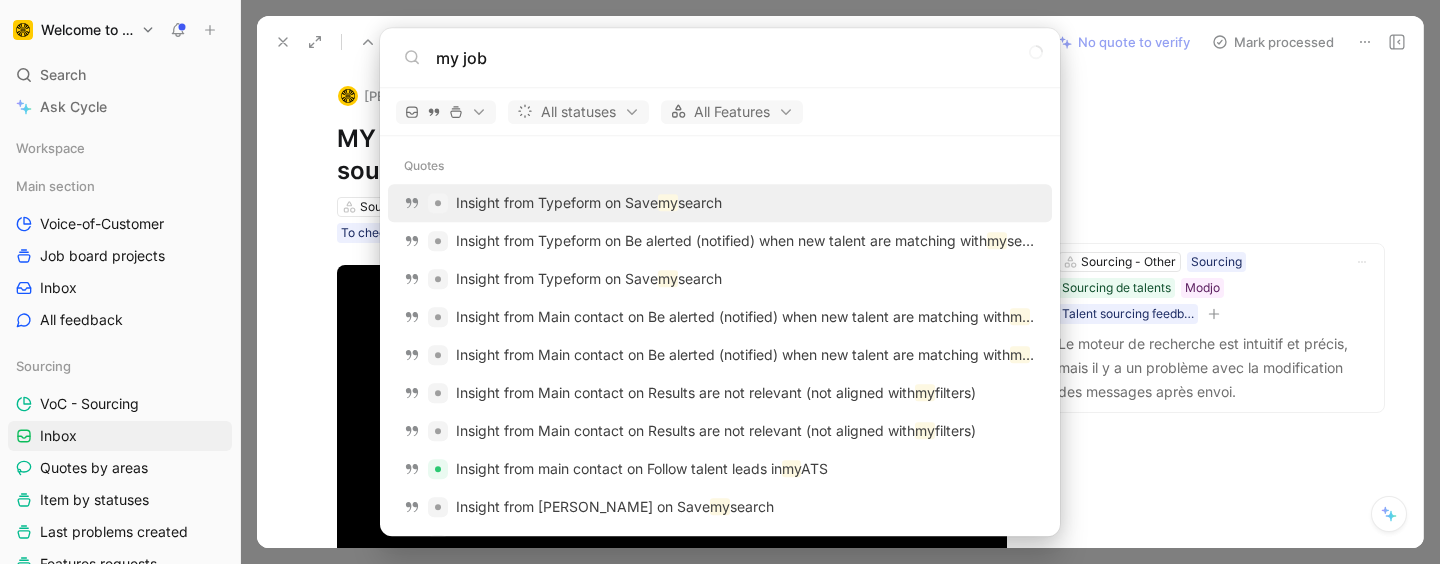 type on "my job" 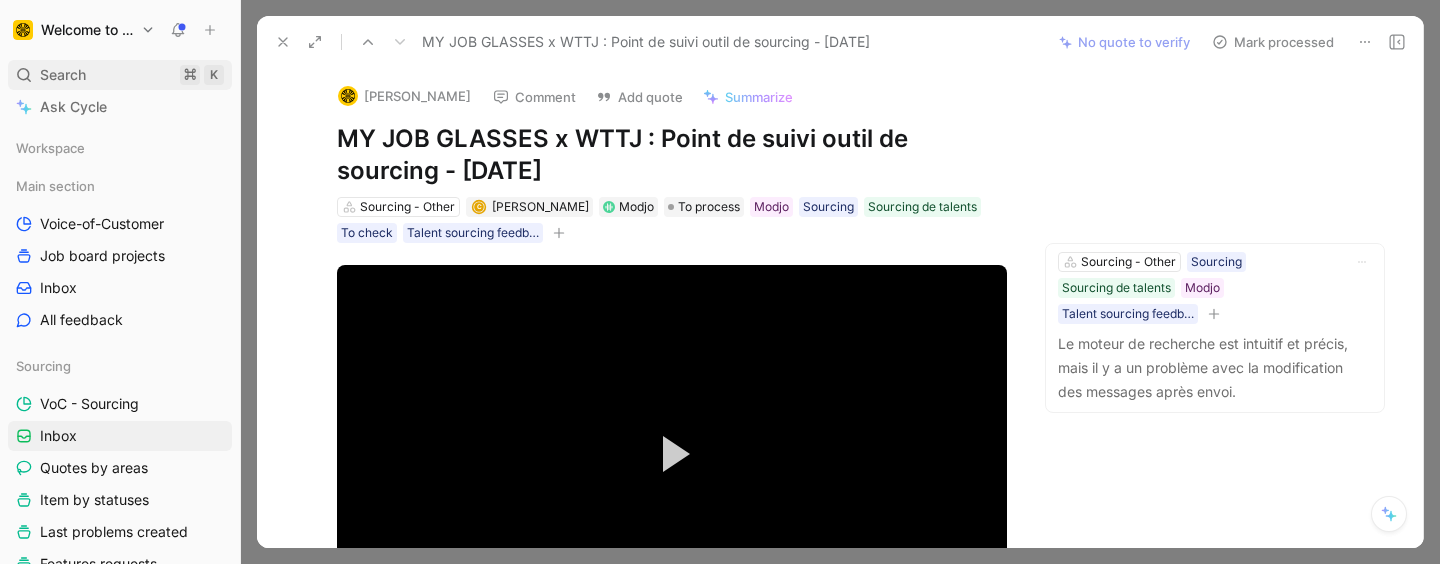 click on "Search ⌘ K" at bounding box center (120, 75) 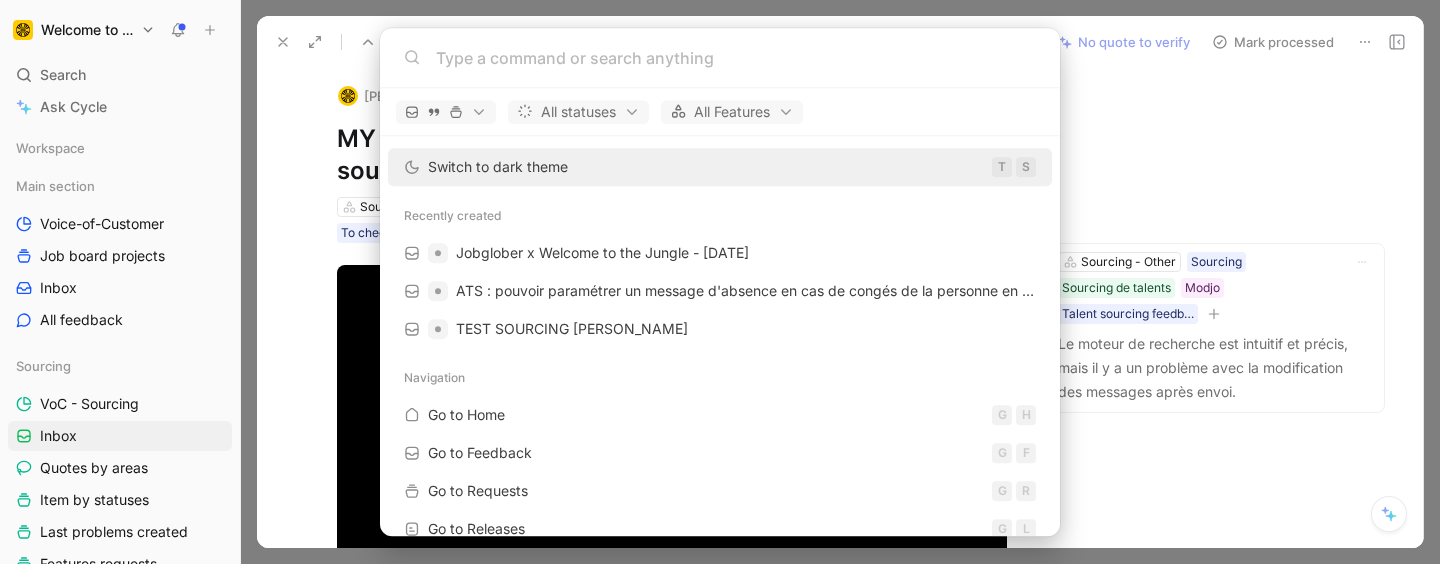 click on "Welcome to the Jungle Search ⌘ K Ask Cycle Workspace Main section Voice-of-Customer Job board projects Inbox All feedback Sourcing VoC - Sourcing Inbox Quotes by areas Item by statuses Last problems created Features requests All feedback ATS VoC - ATS Feedback to check All Themes ATS projects All topics EBAL Insights by areas All feedback Feedback by product area Quotes by problem
To pick up a draggable item, press the space bar.
While dragging, use the arrow keys to move the item.
Press space again to drop the item in its new position, or press escape to cancel.
Help center Invite member Feedback Views Inbox Sourcing Settings To process 5 Feedback from Chloe Brossier in Slack - 7/22/2025 4 Features 1 c Feedback from Chloe Brossier in Slack - 7/22/2025 3 Features 3 c Feedback from Coraline Rodriguez in Slack - 7/22/2025 Talent Search - Sourcing 1 Feedback from Aurélien Allétru (Jul 22, 2025) 3 Features 🎙 User interview Sourcing de talents Sourcing 7 Sourcing - Other 1 C" at bounding box center (720, 282) 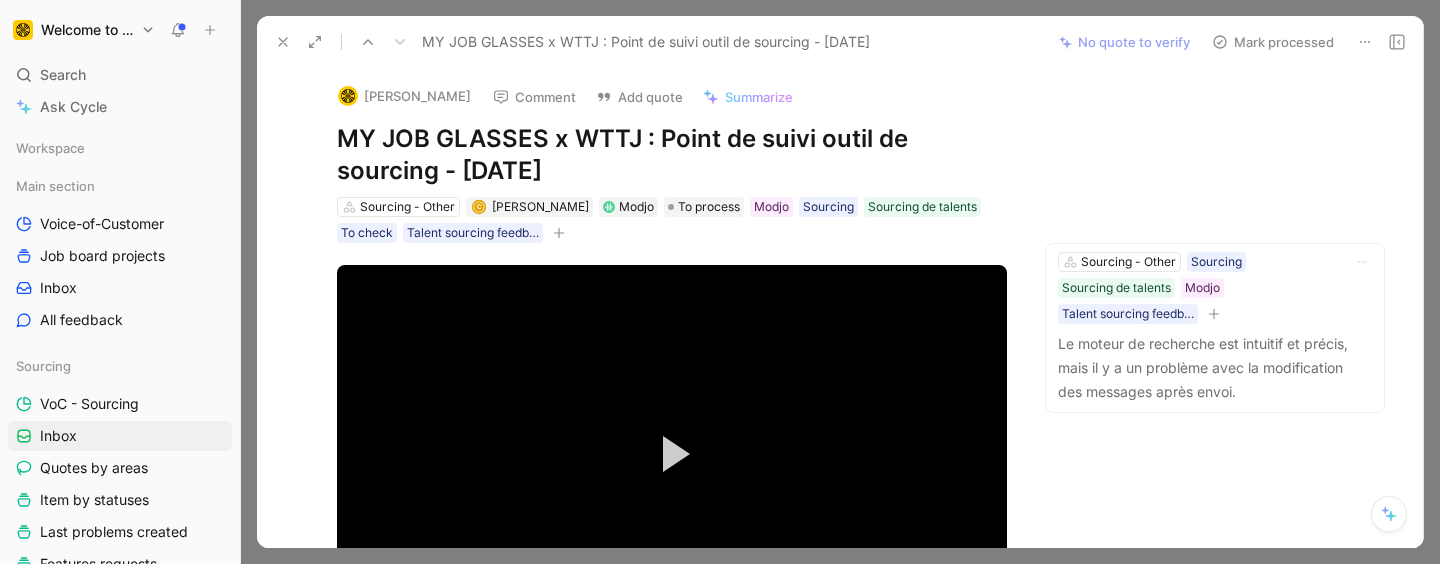 click 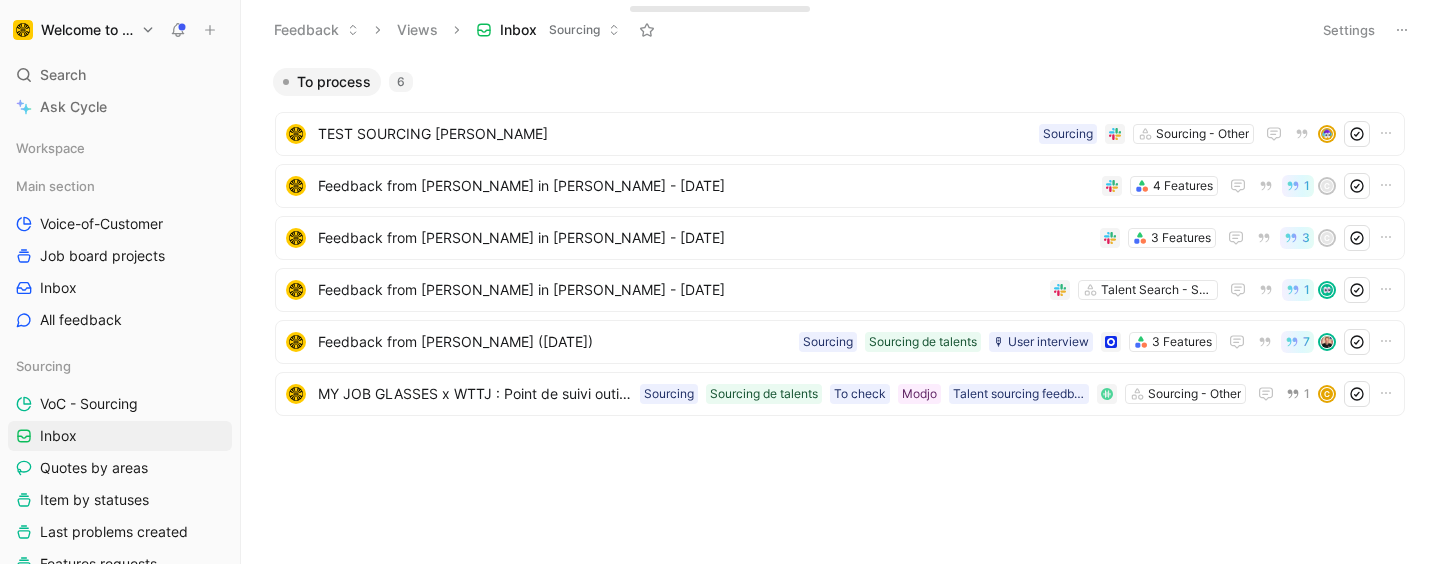 click on "Inbox" at bounding box center [120, 288] 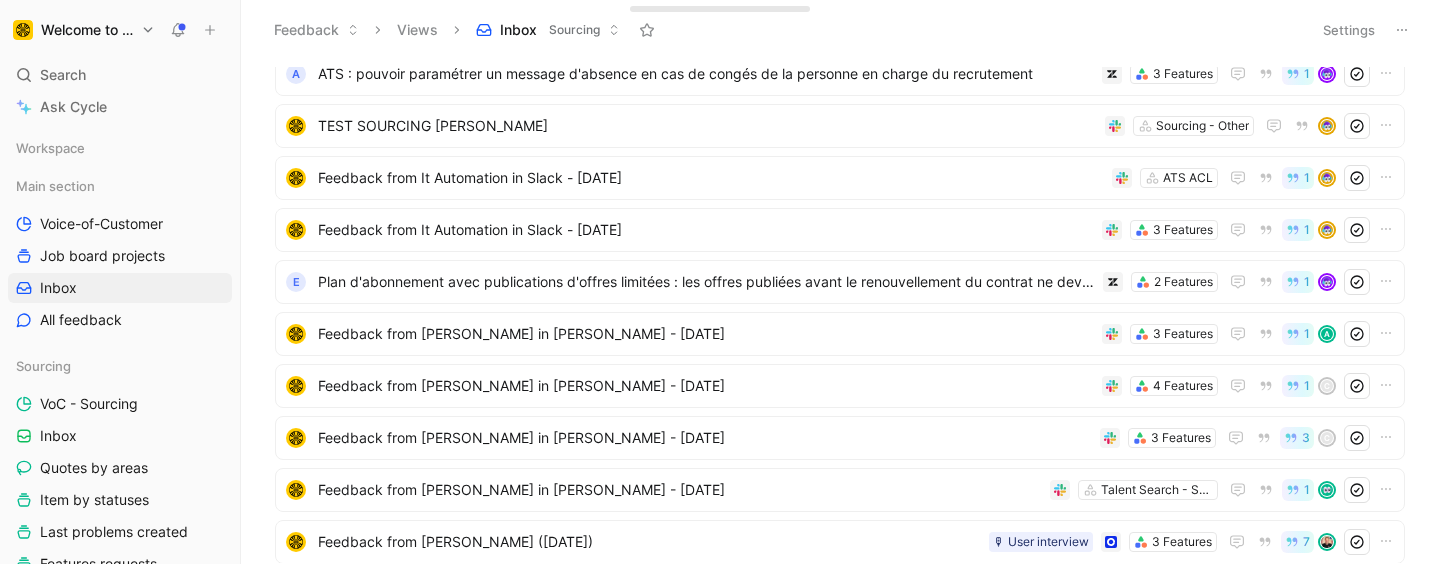 scroll, scrollTop: 0, scrollLeft: 0, axis: both 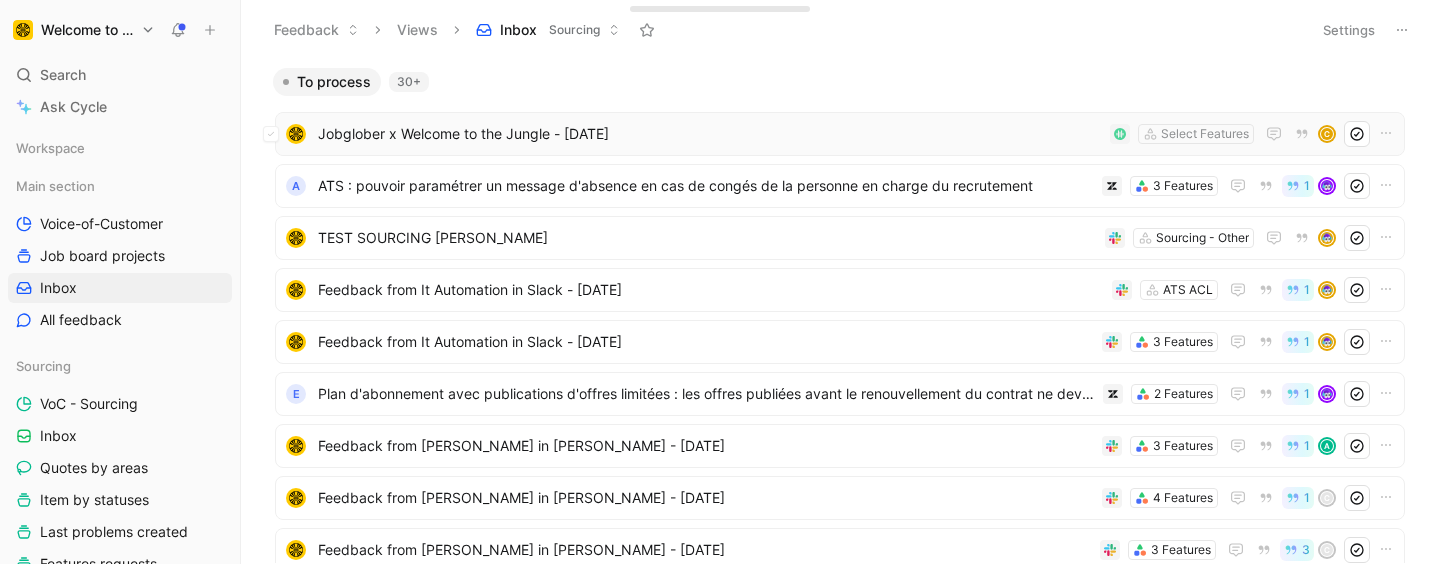 click on "Jobglober x Welcome to the Jungle - [DATE]" at bounding box center (710, 134) 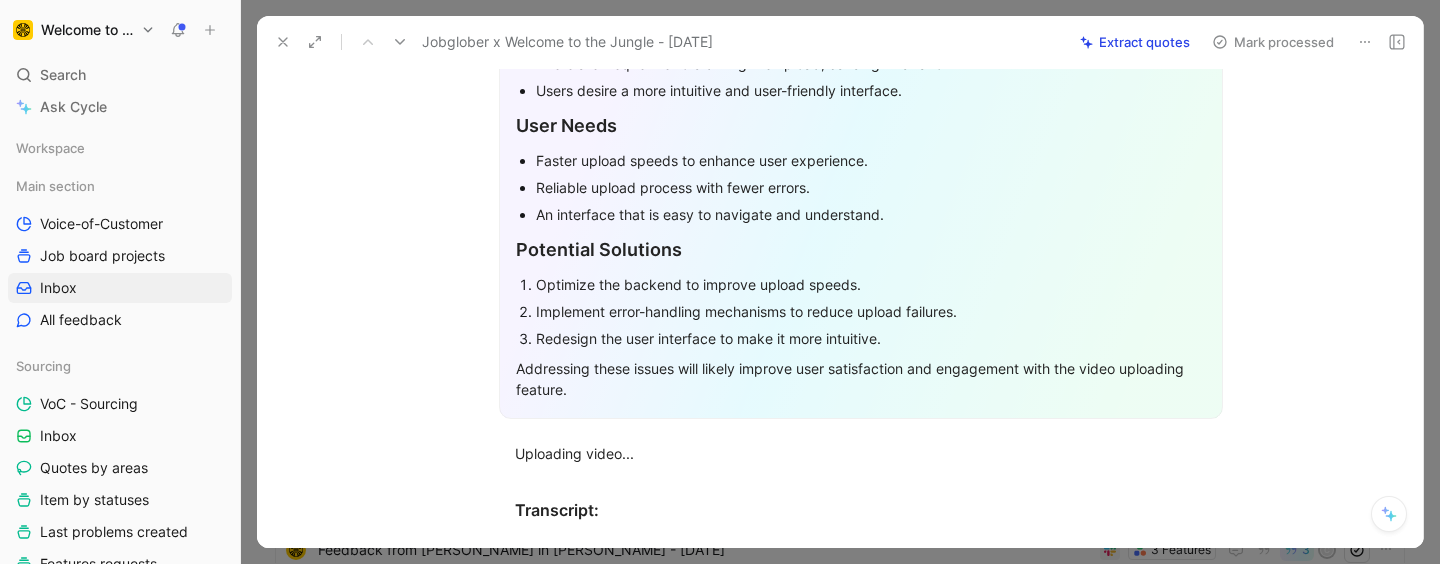scroll, scrollTop: 541, scrollLeft: 0, axis: vertical 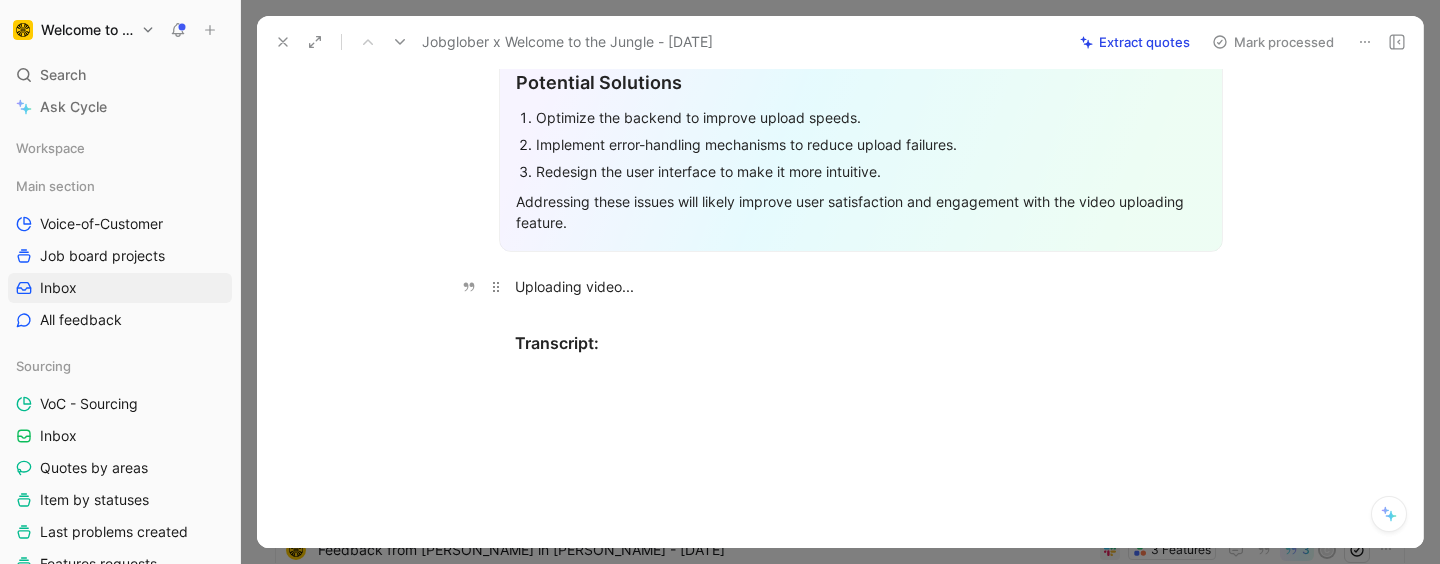 click on "Uploading video..." at bounding box center (861, 286) 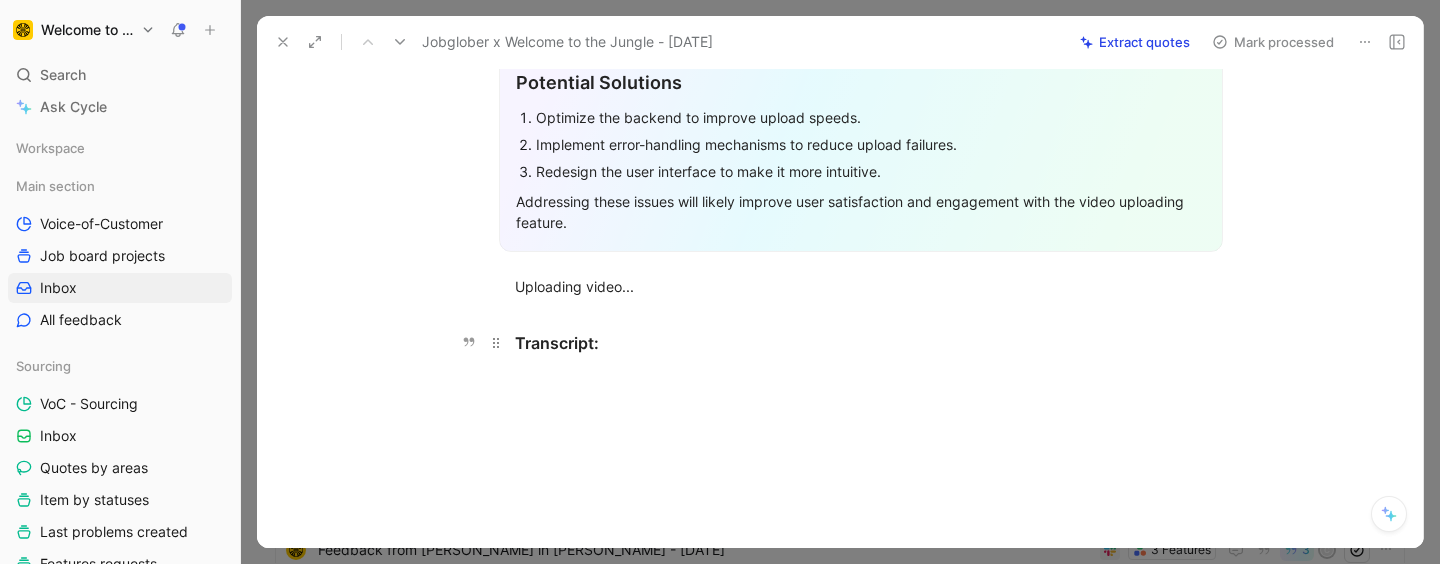 click on "Transcript:" at bounding box center (861, 343) 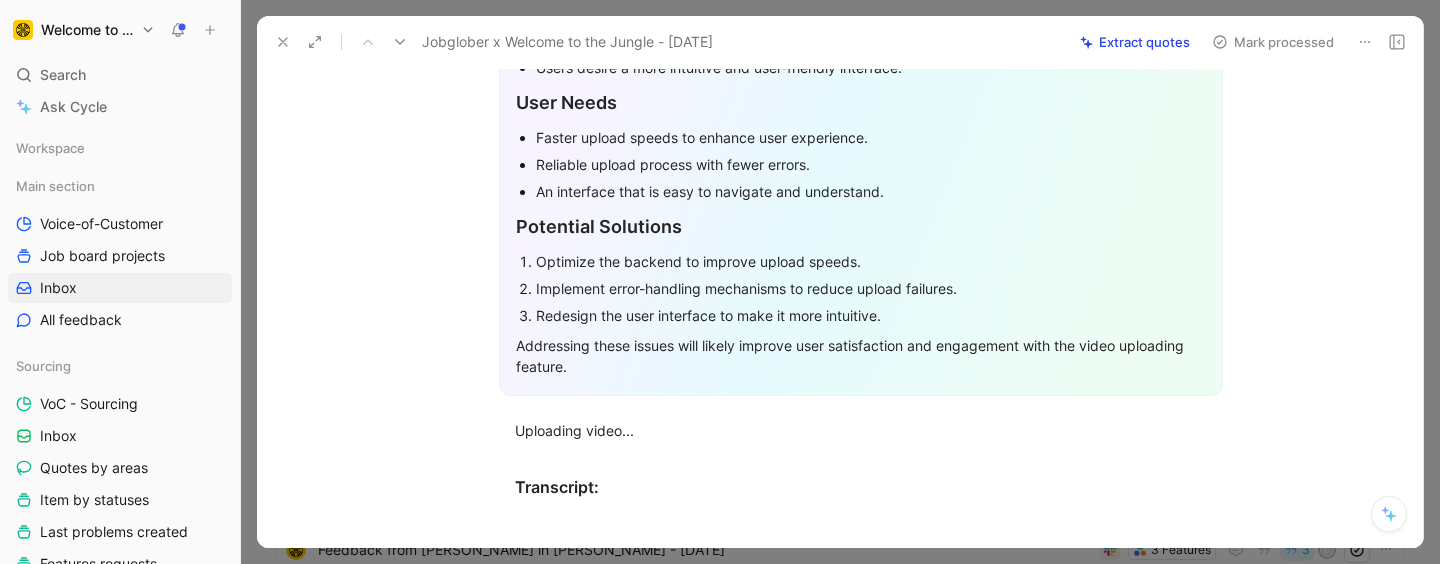 scroll, scrollTop: 447, scrollLeft: 0, axis: vertical 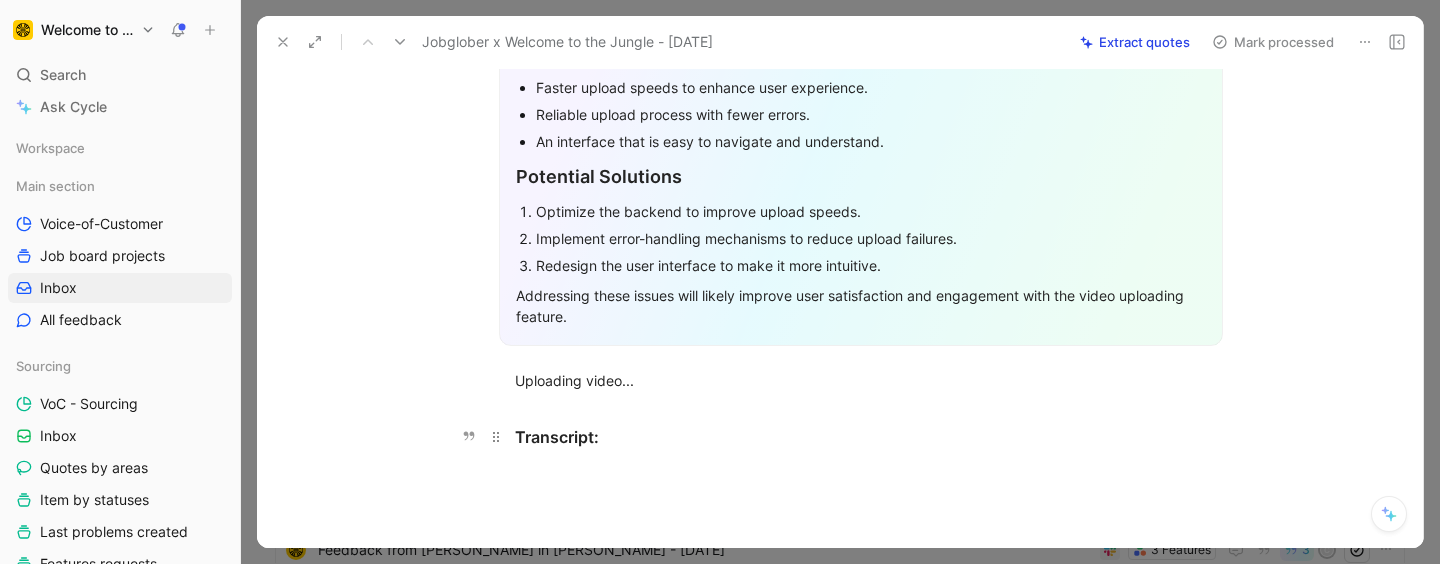 click on "Transcript:" at bounding box center (861, 437) 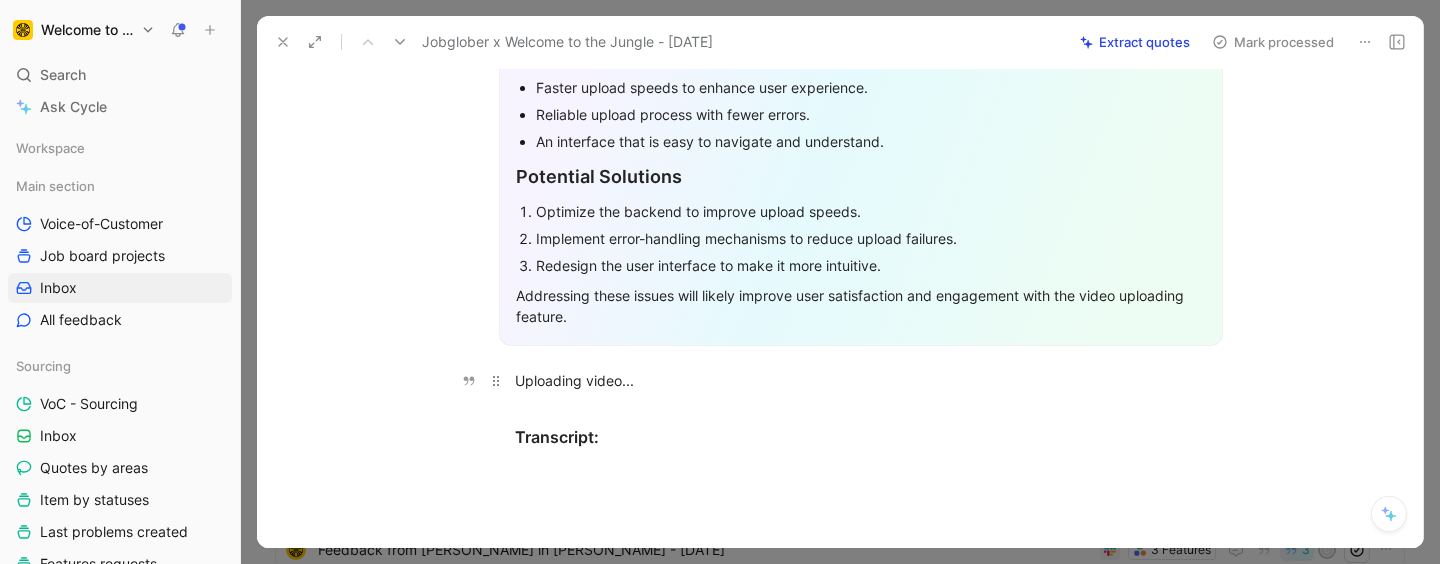 click on "Uploading video..." at bounding box center (861, 380) 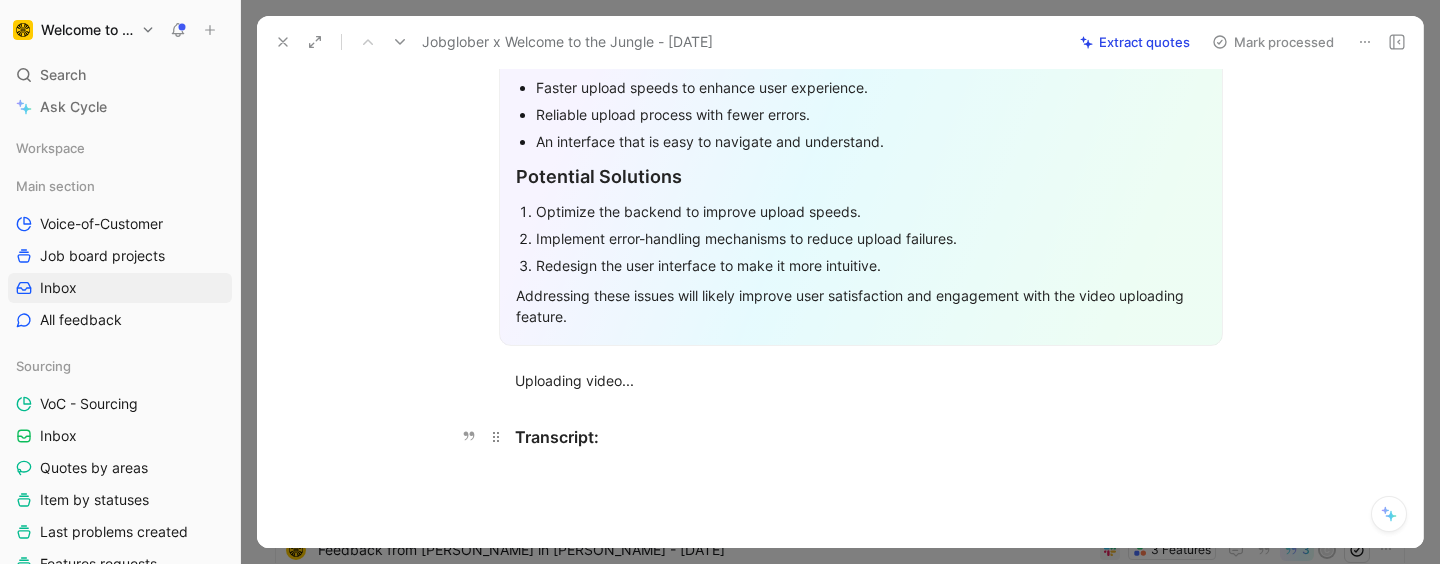 click on "Transcript:" at bounding box center (861, 437) 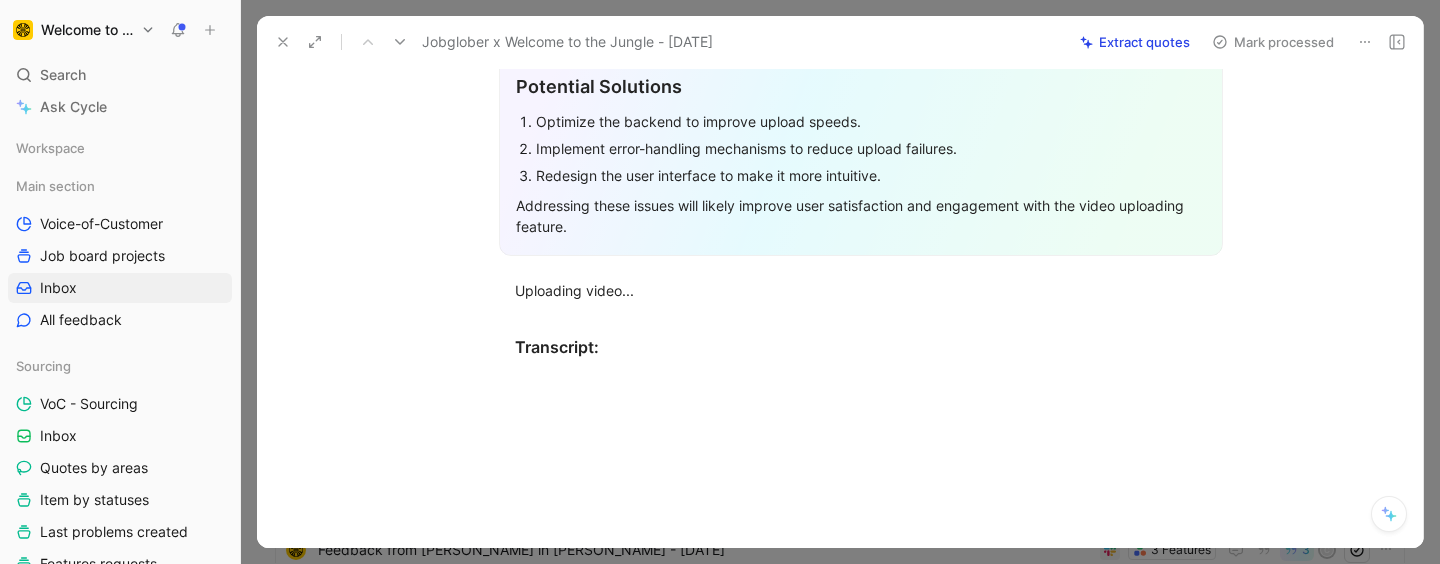 click at bounding box center [861, 467] 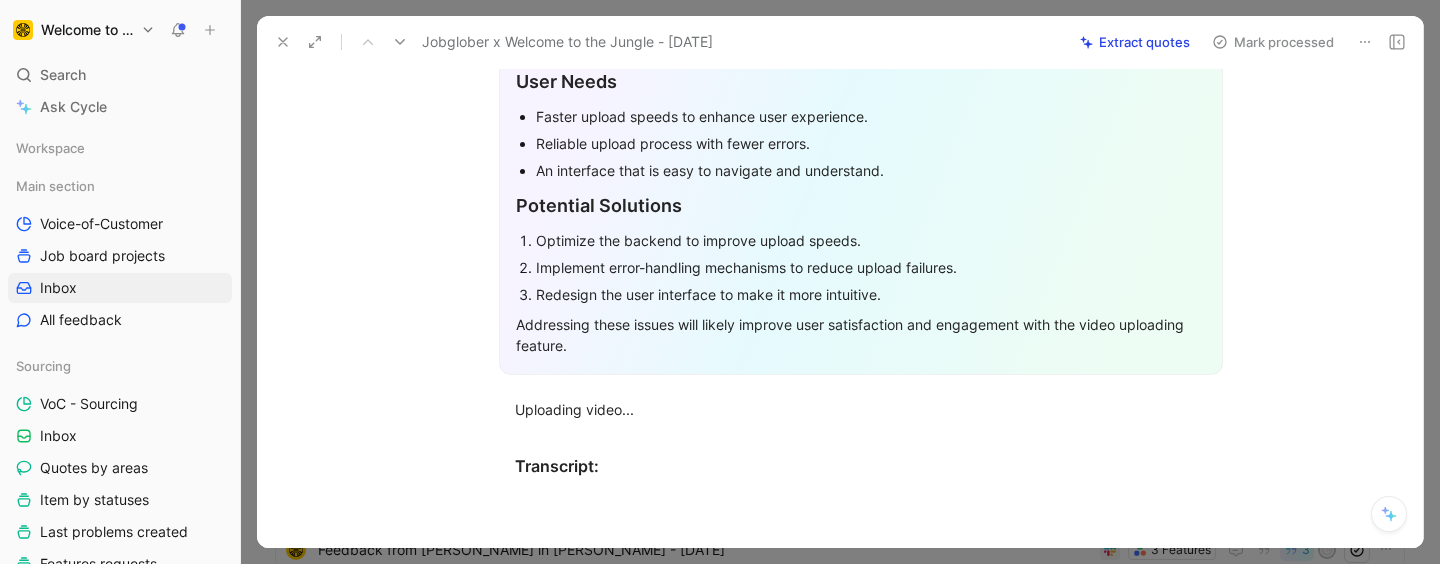 scroll, scrollTop: 442, scrollLeft: 0, axis: vertical 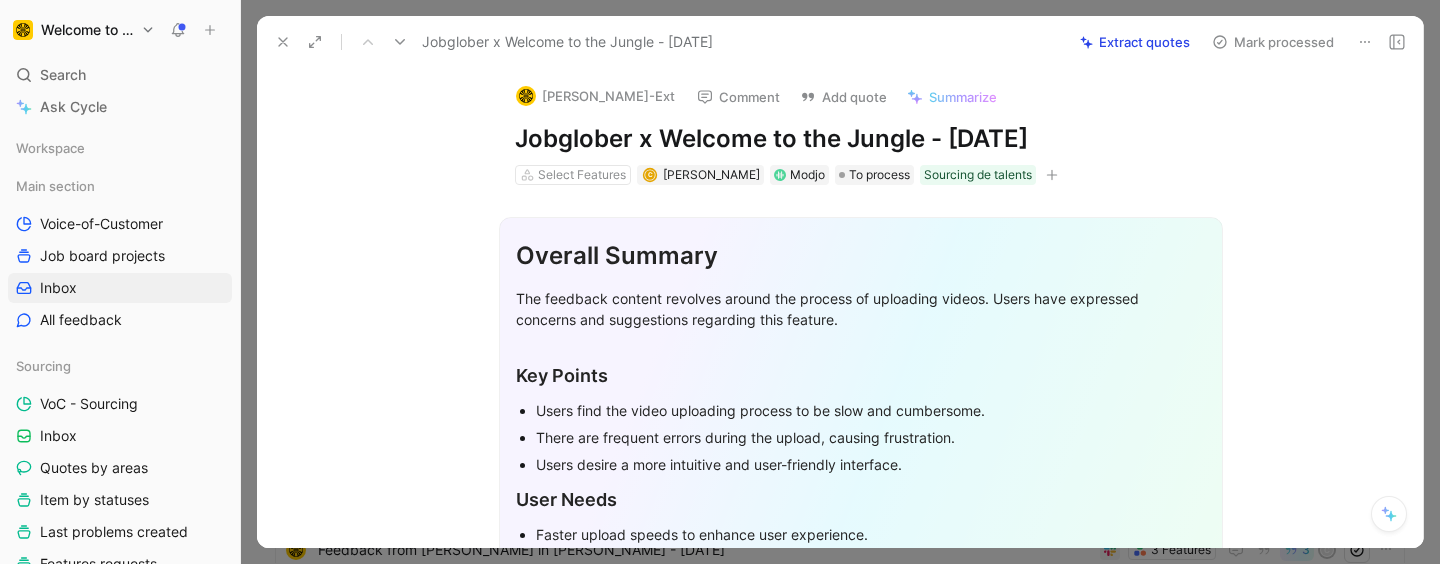drag, startPoint x: 659, startPoint y: 297, endPoint x: 672, endPoint y: 317, distance: 23.853722 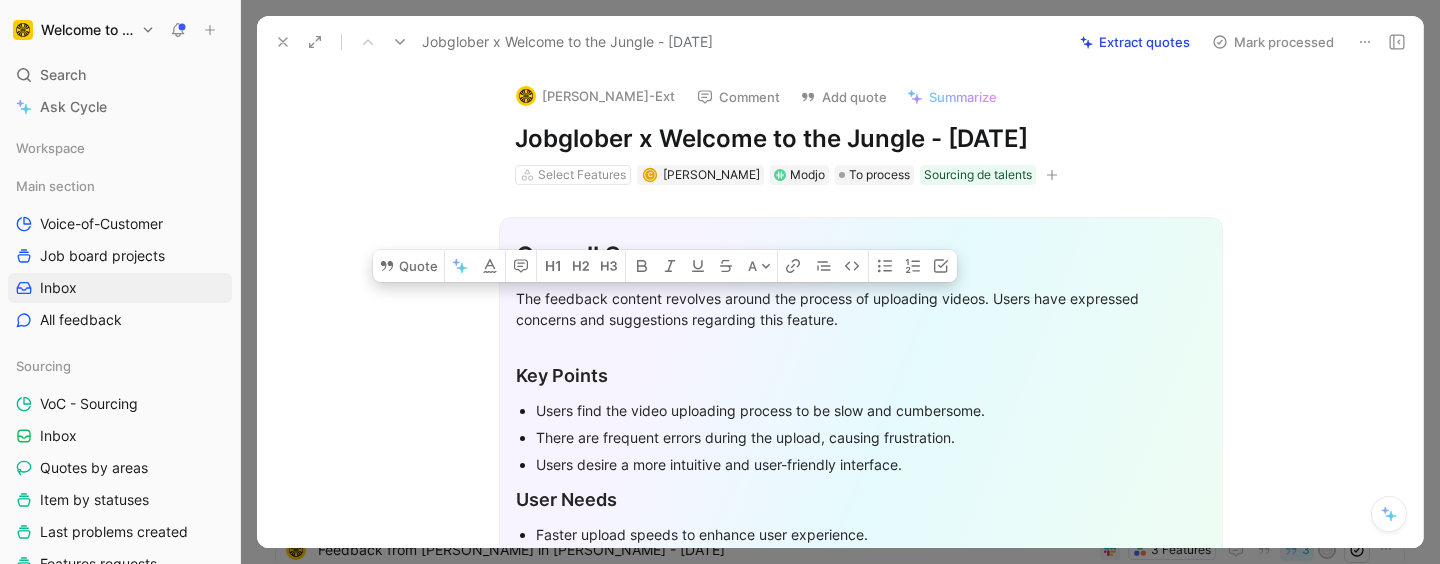 click on "The feedback content revolves around the process of uploading videos. Users have expressed concerns and suggestions regarding this feature." at bounding box center [861, 309] 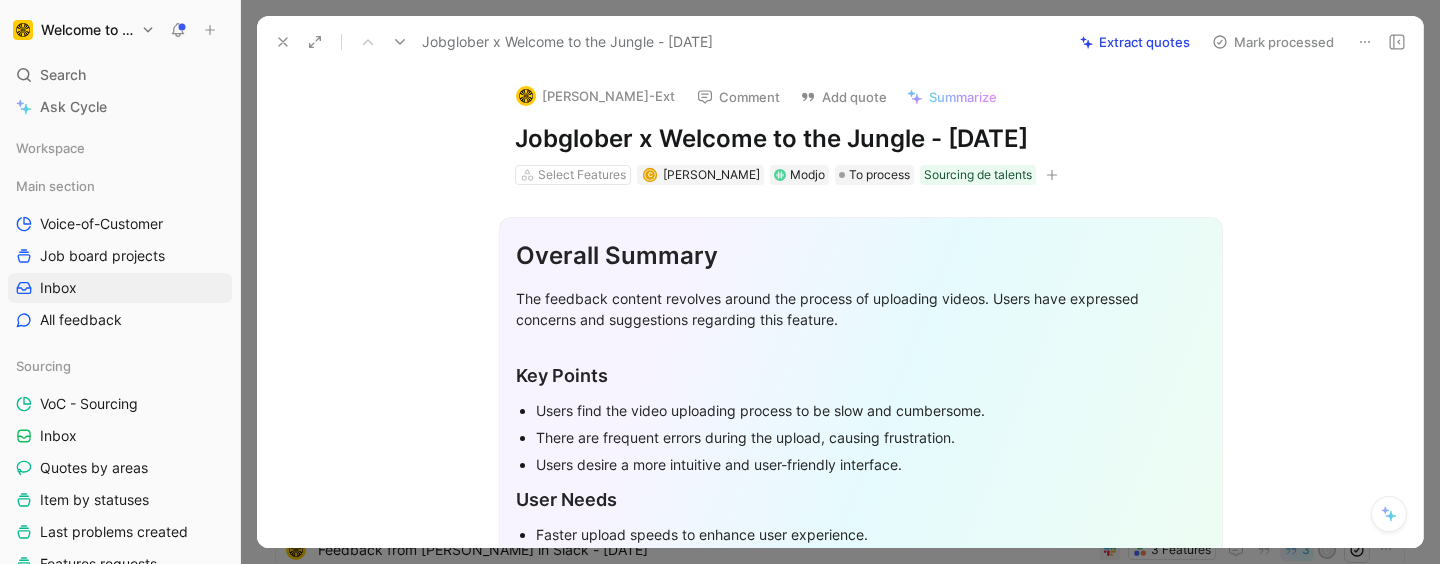 scroll, scrollTop: 0, scrollLeft: 0, axis: both 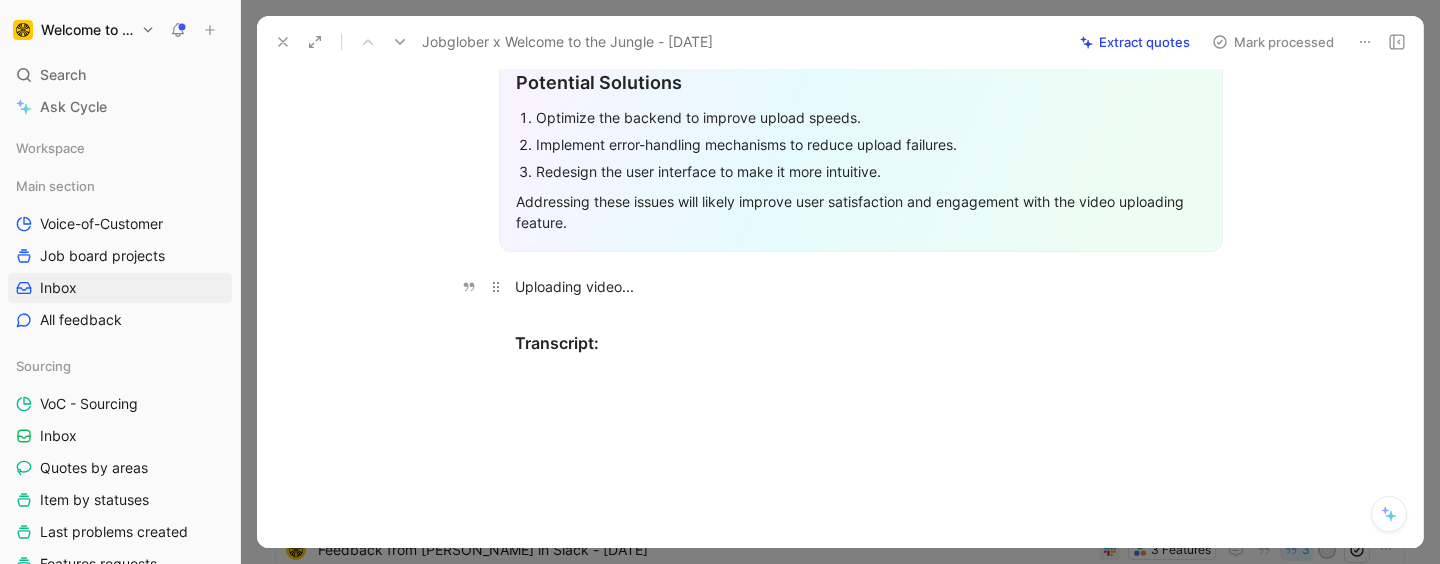 click on "Uploading video..." at bounding box center (861, 286) 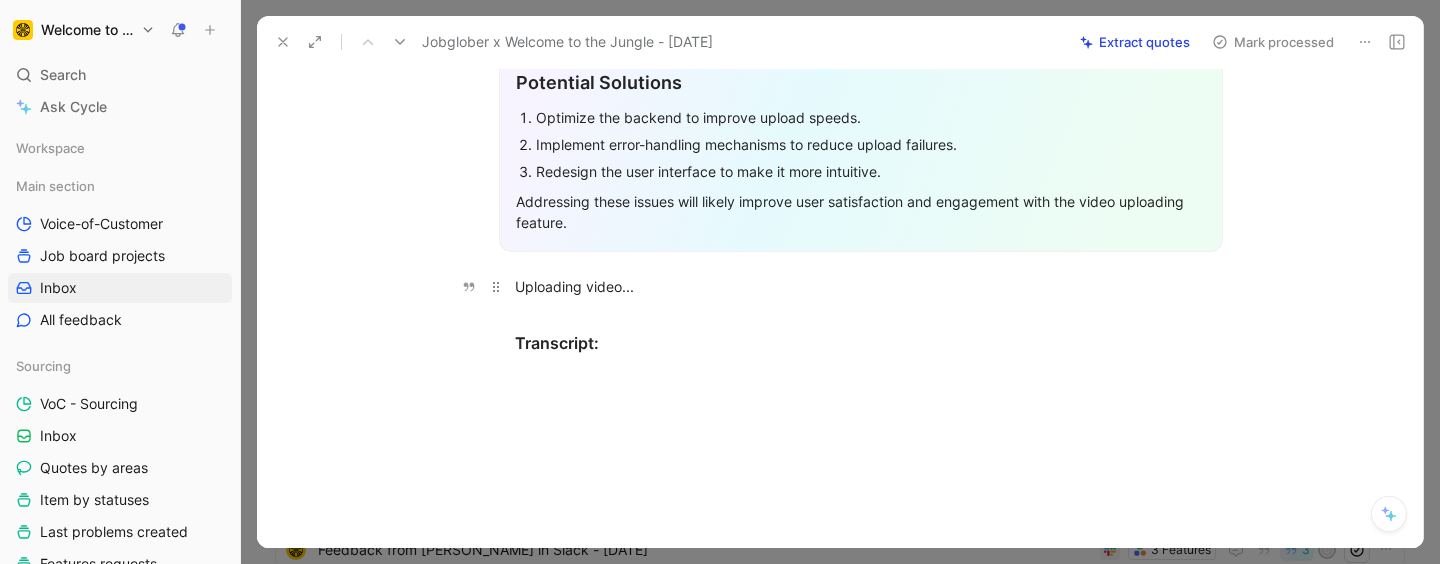 click on "Uploading video..." at bounding box center (861, 286) 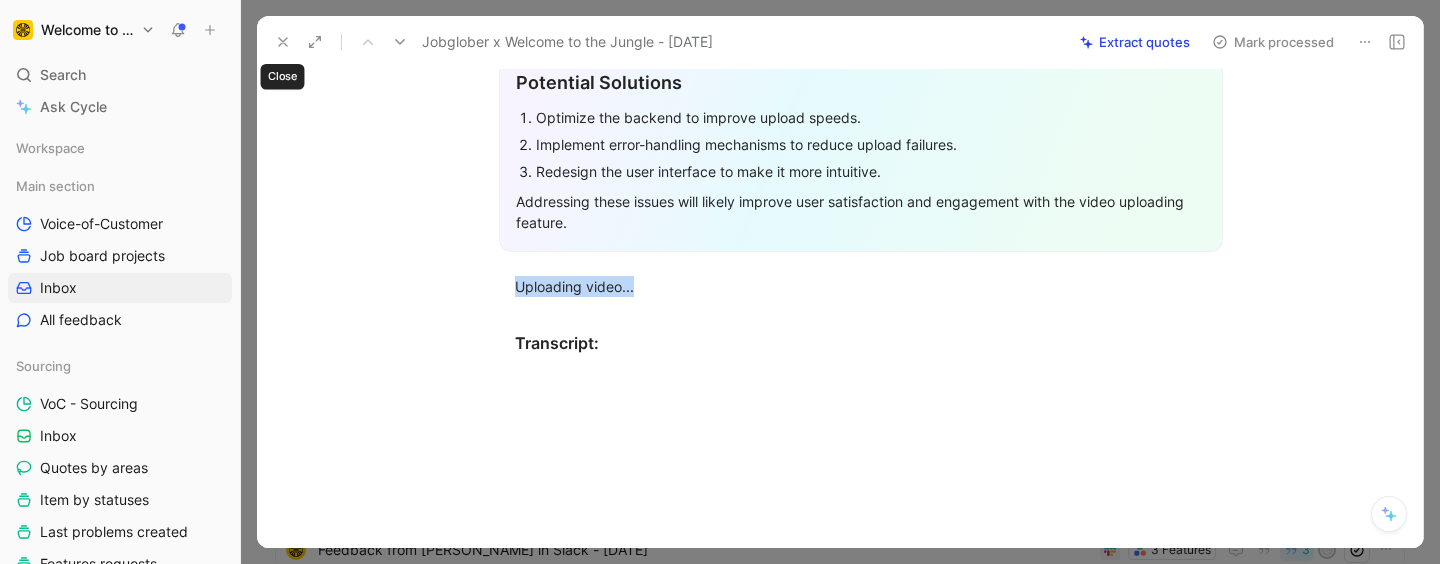 click 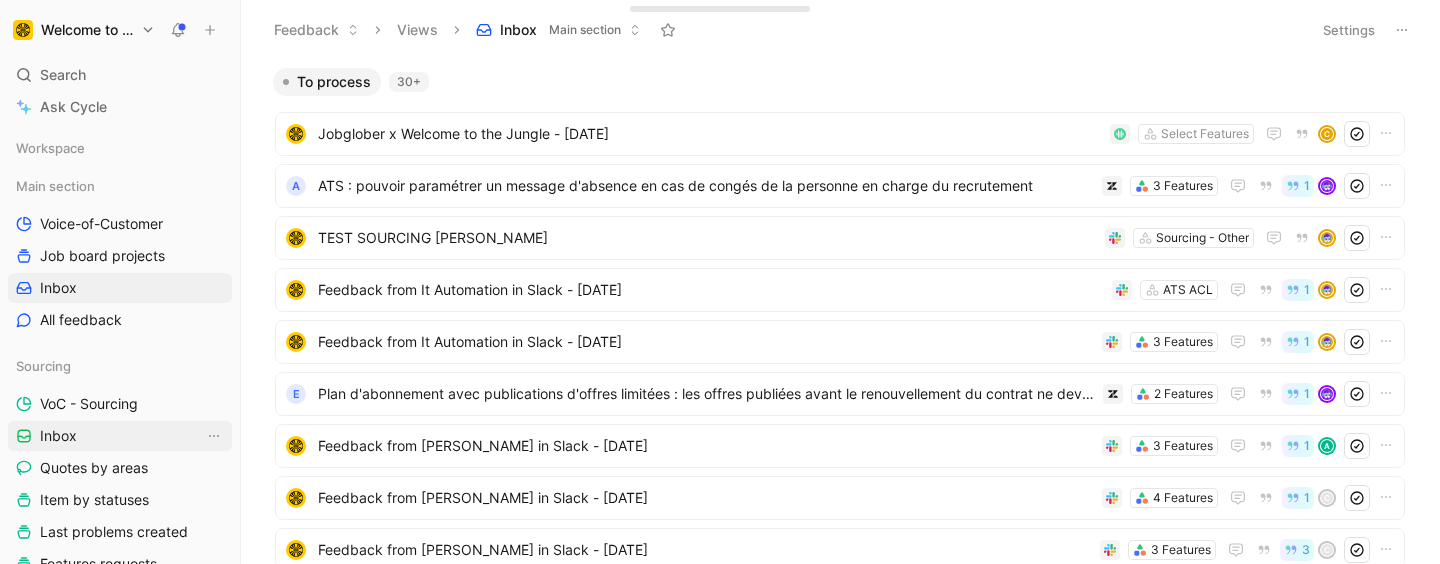 click on "Inbox" at bounding box center (120, 436) 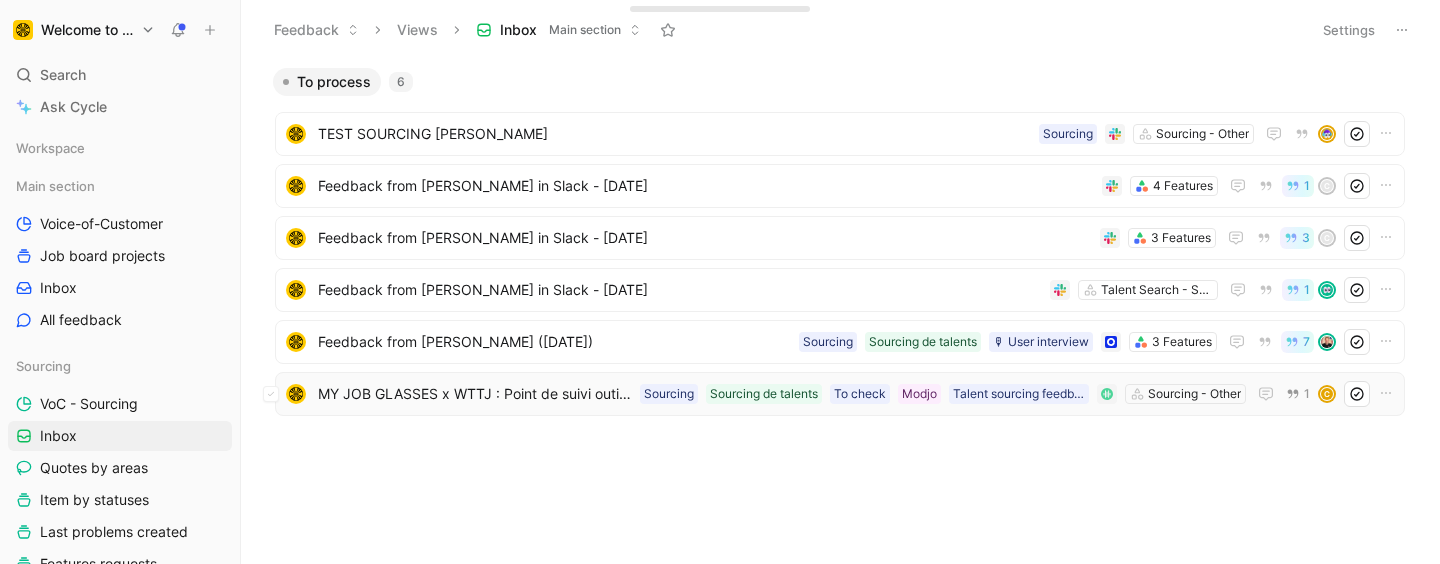 click on "MY JOB GLASSES x WTTJ : Point de suivi outil de sourcing - [DATE]" at bounding box center [475, 394] 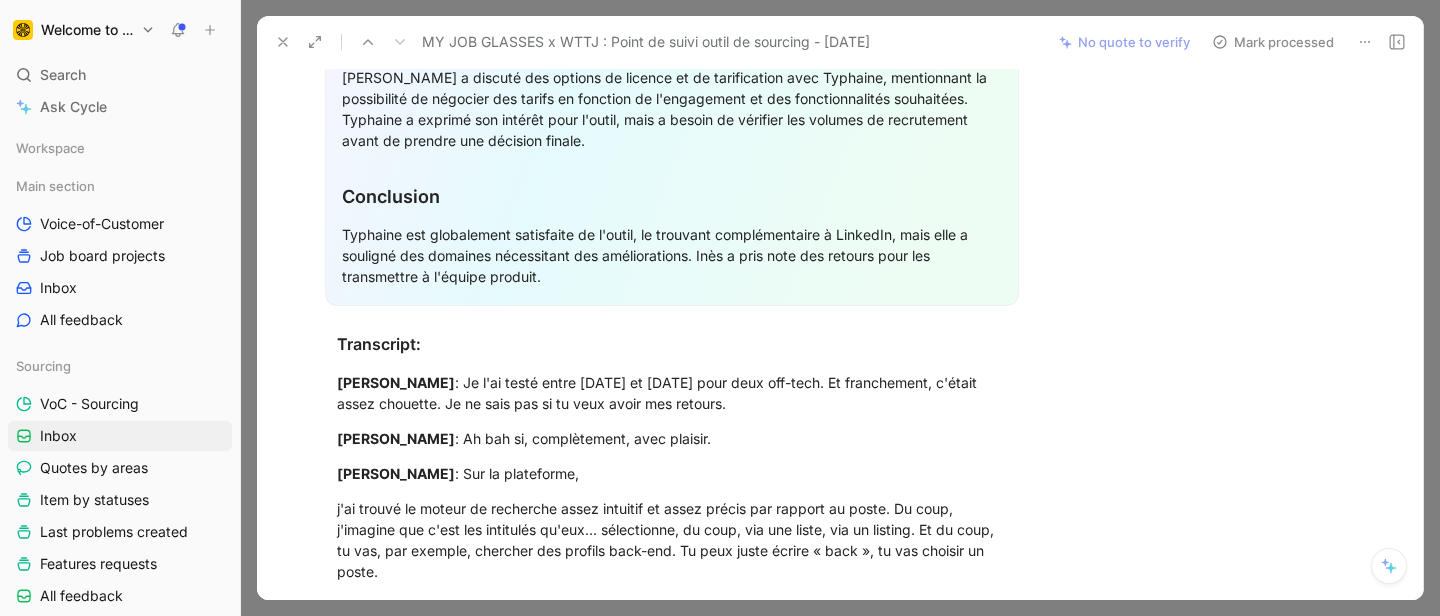 scroll, scrollTop: 1333, scrollLeft: 0, axis: vertical 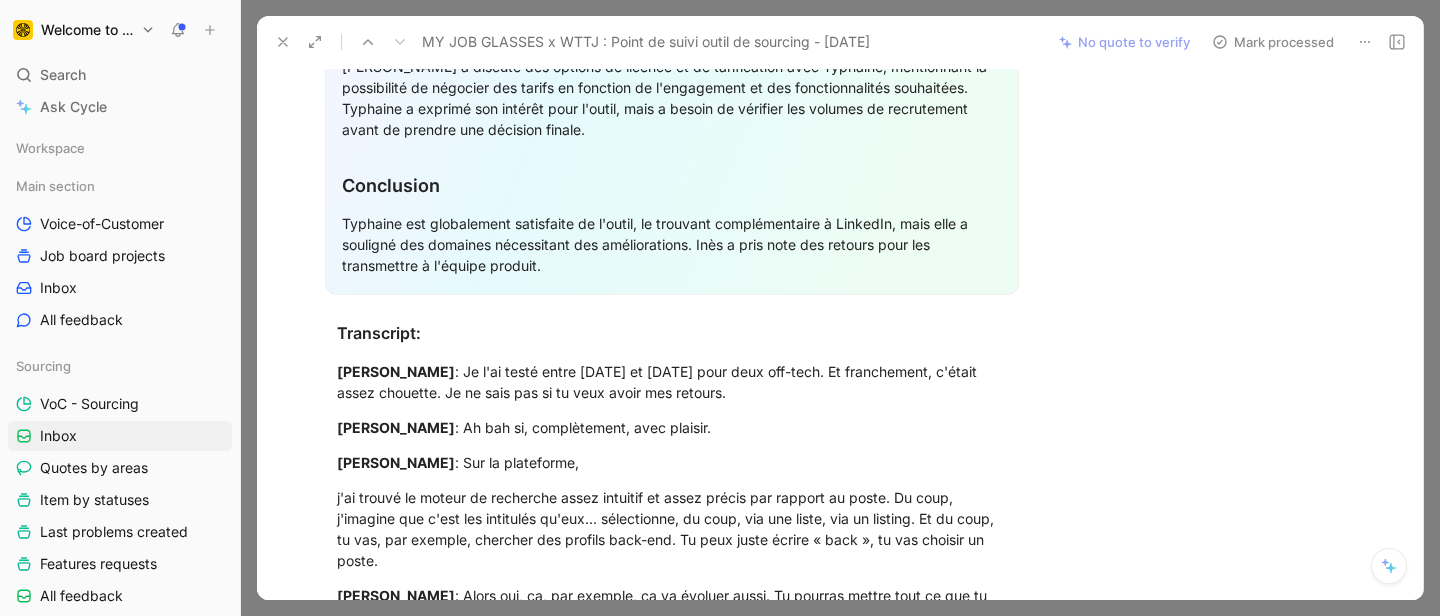 click 